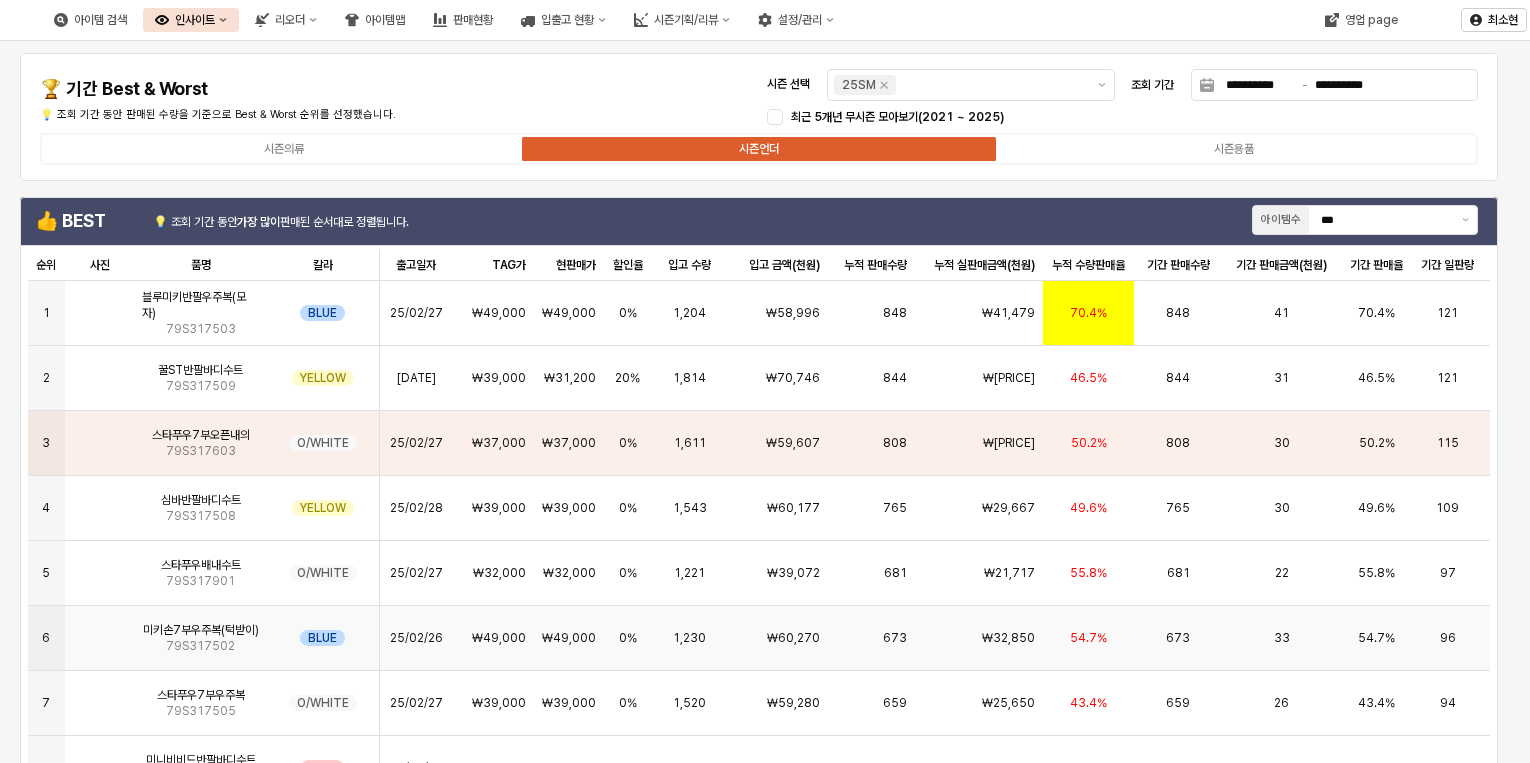 scroll, scrollTop: 0, scrollLeft: 0, axis: both 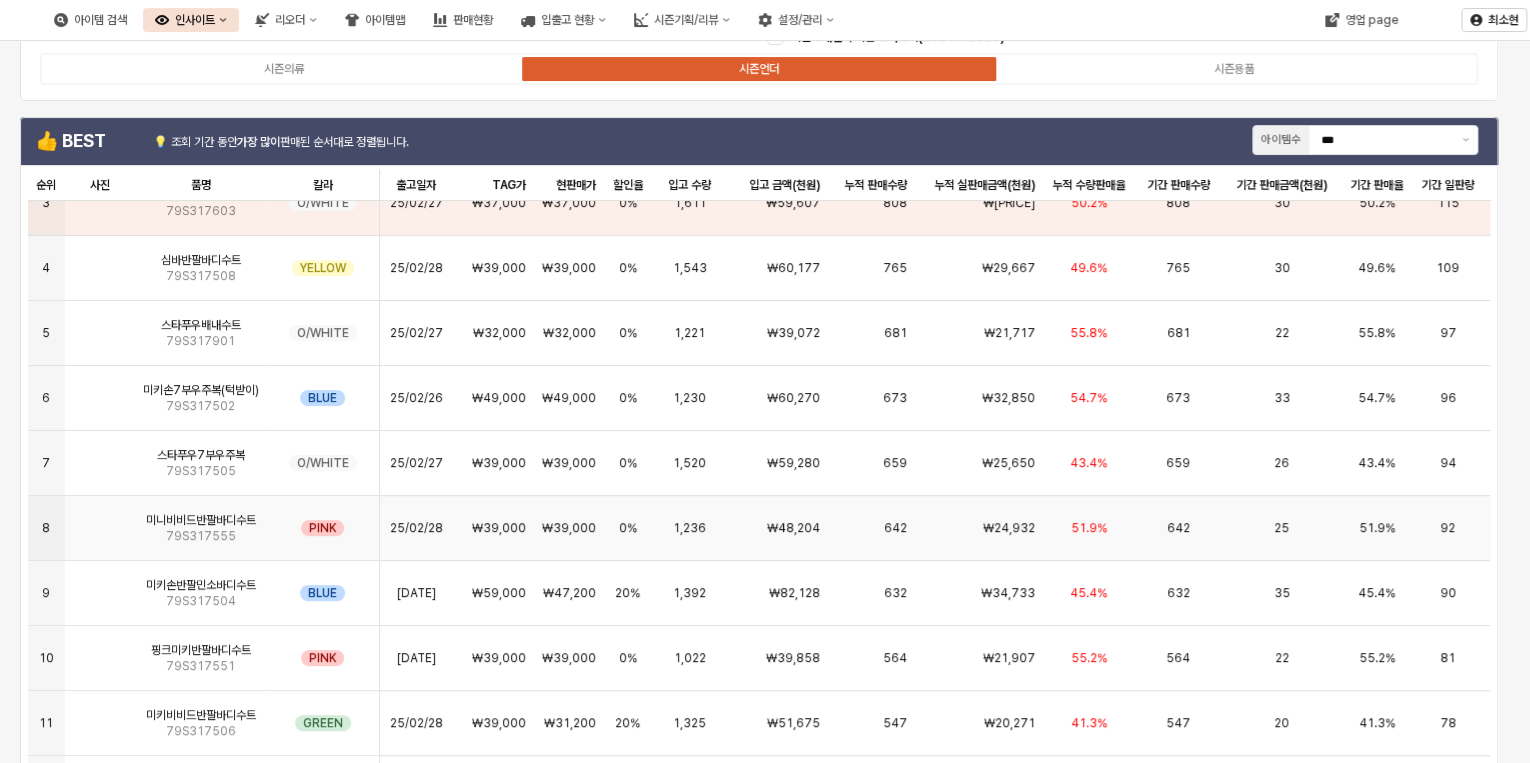 click at bounding box center (100, 520) 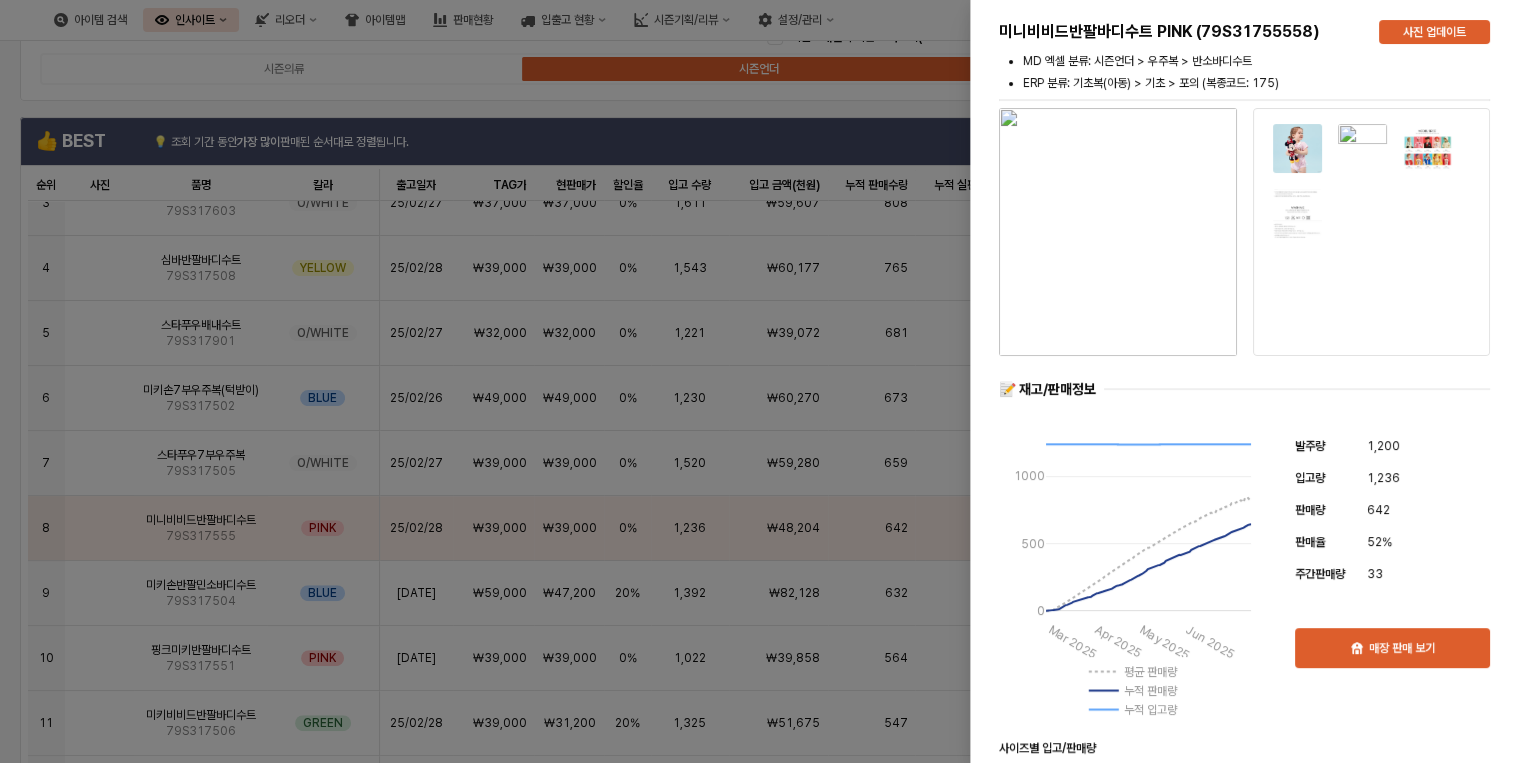 click at bounding box center [765, 381] 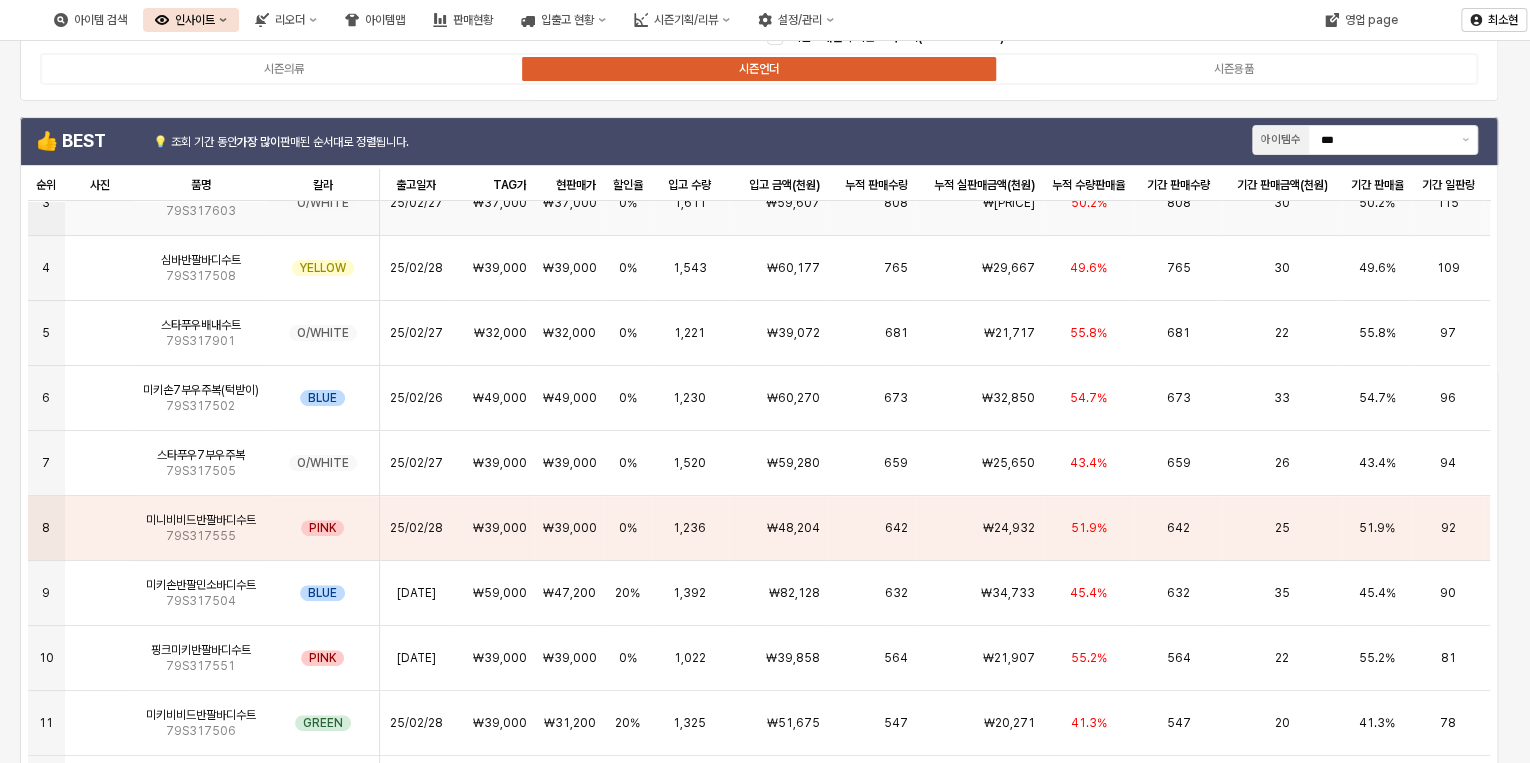 scroll, scrollTop: 0, scrollLeft: 0, axis: both 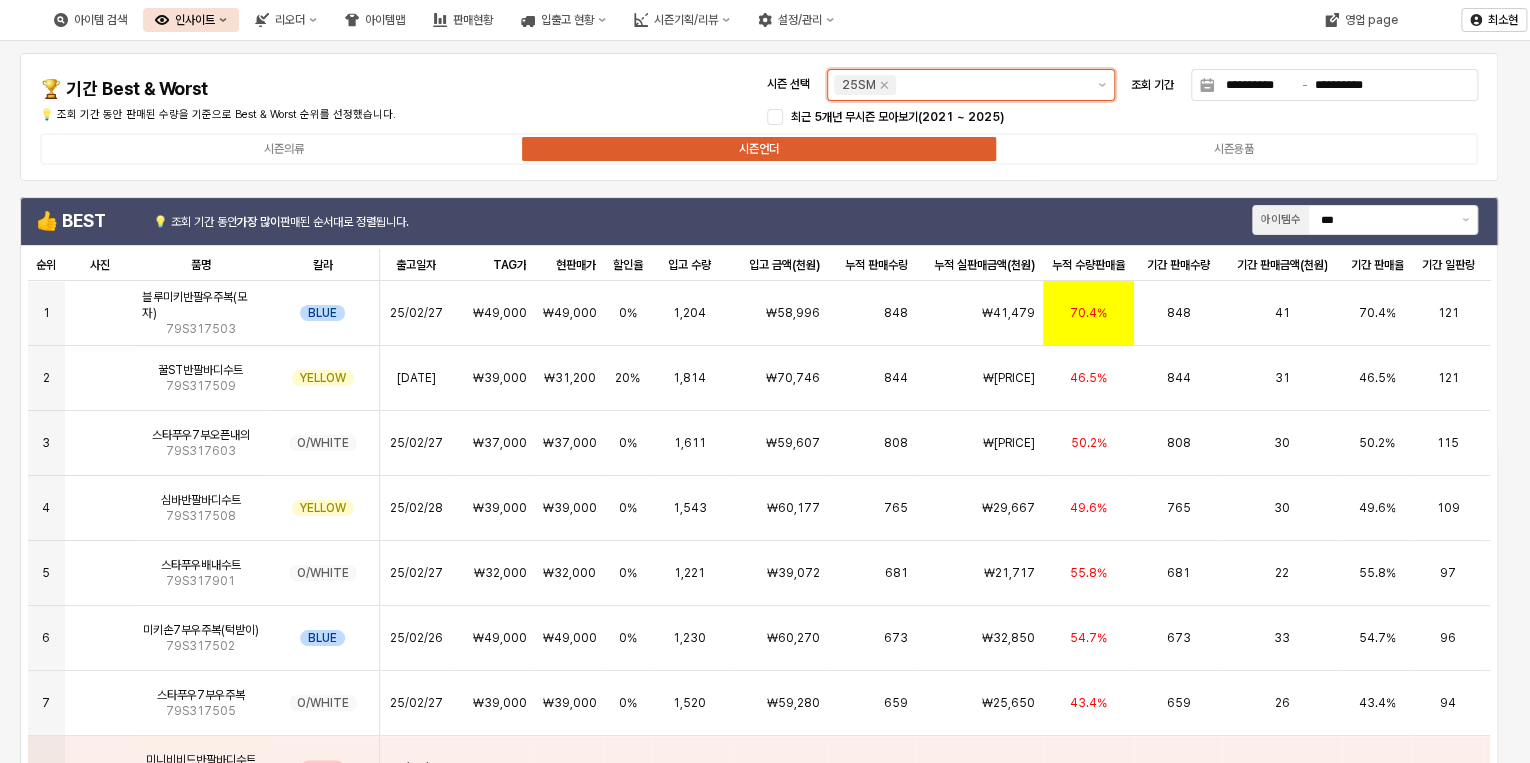 click on "시즌 선택" at bounding box center (992, 85) 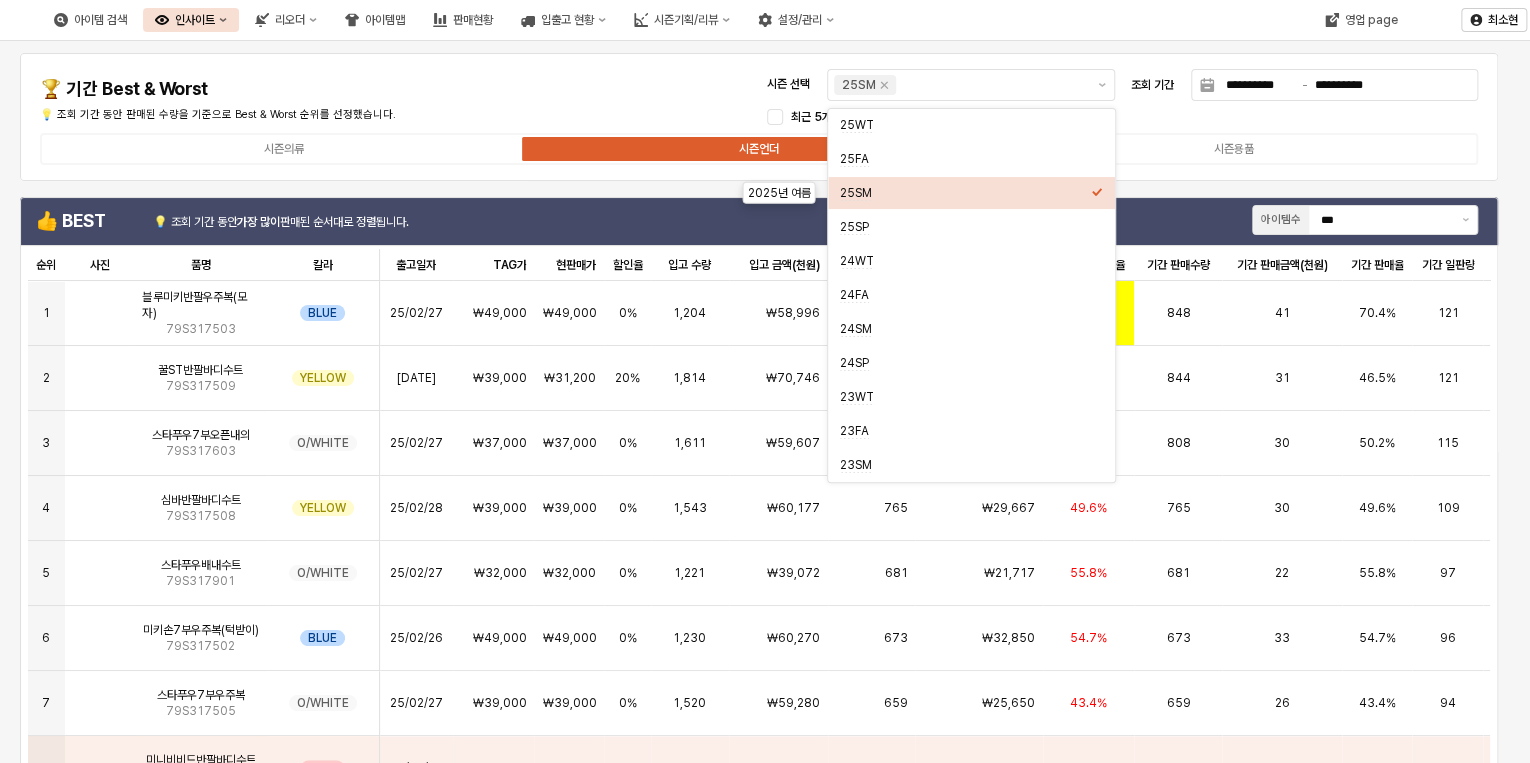 click on "**********" at bounding box center [759, 117] 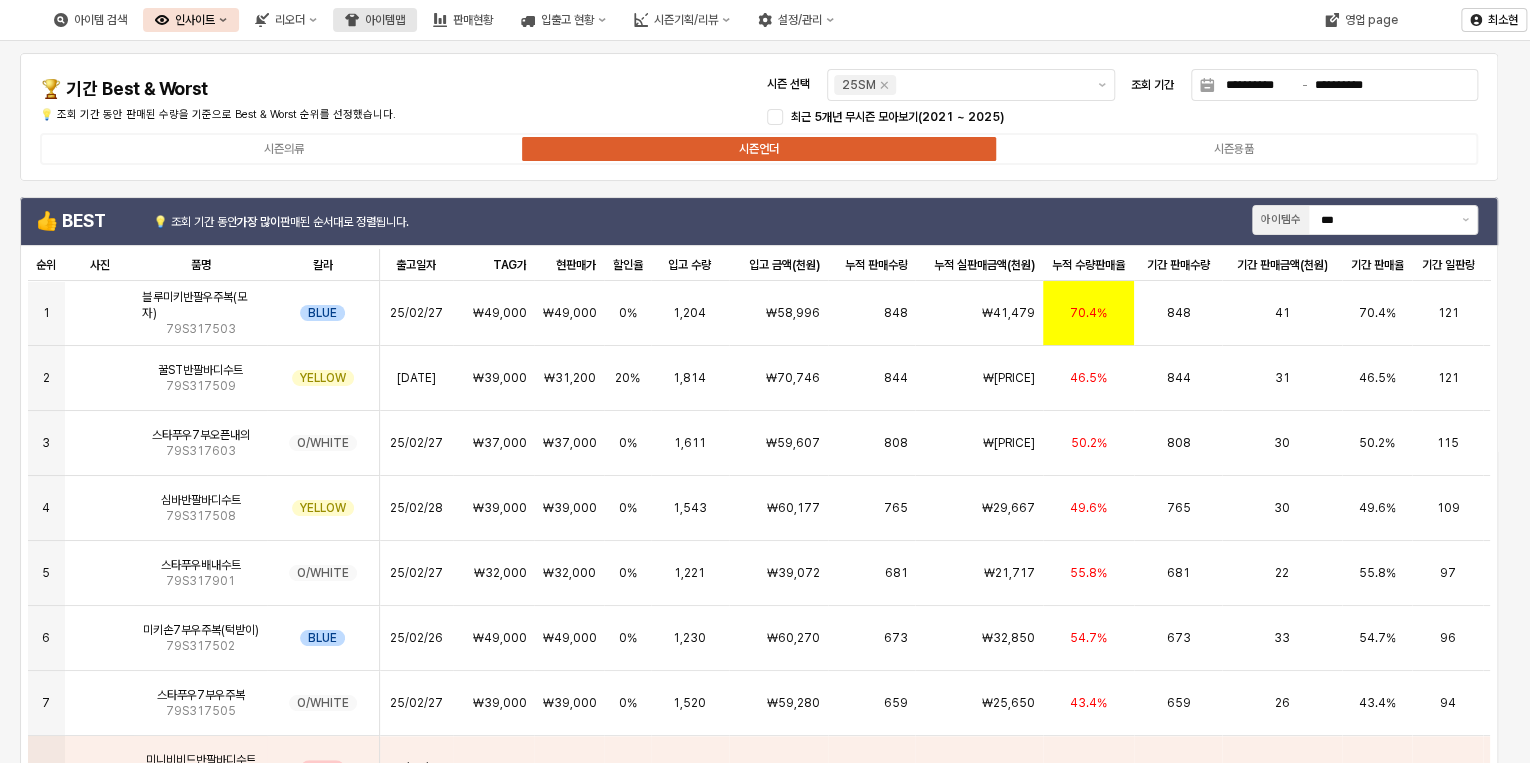 click on "아이템맵" at bounding box center (385, 20) 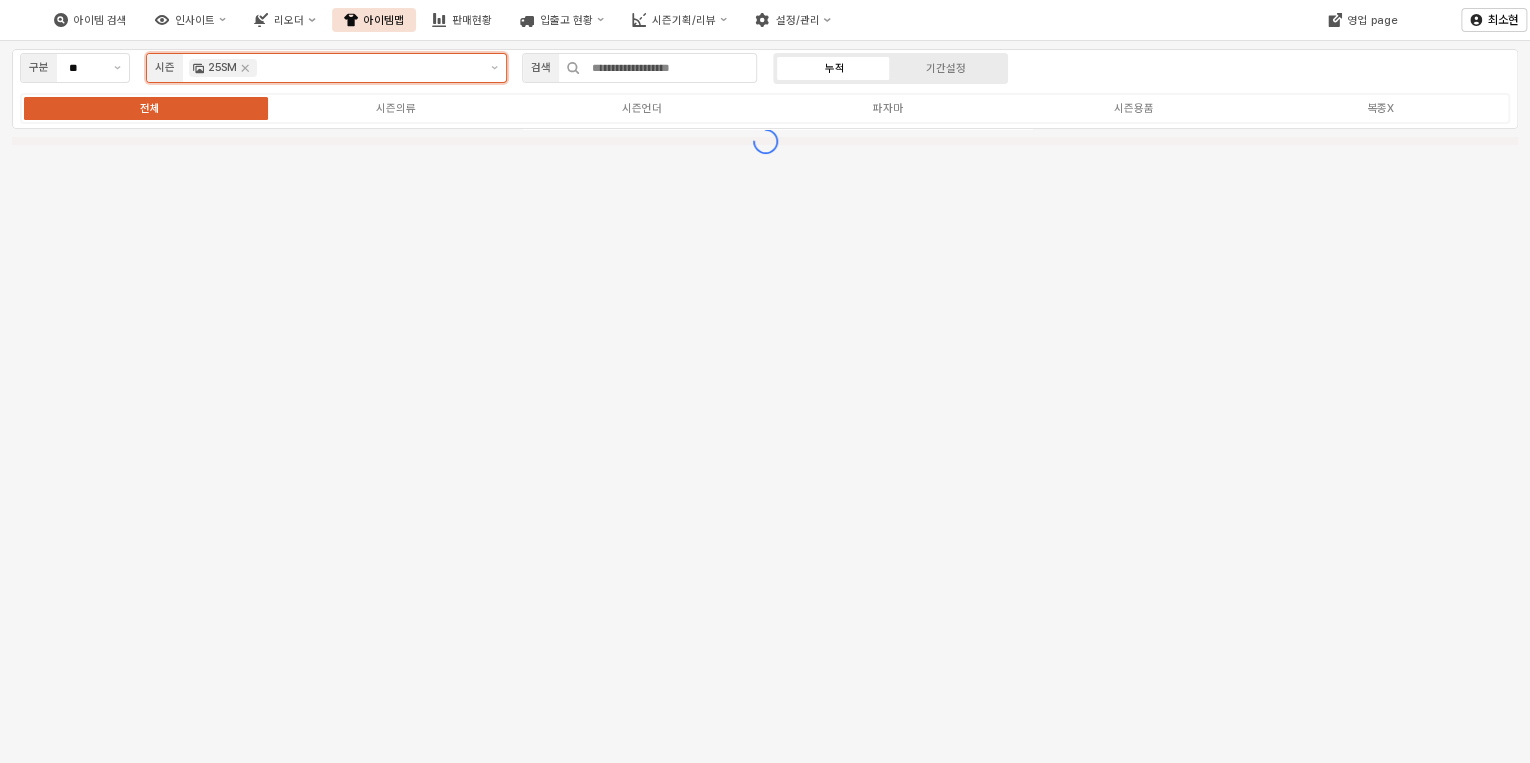 click at bounding box center (369, 68) 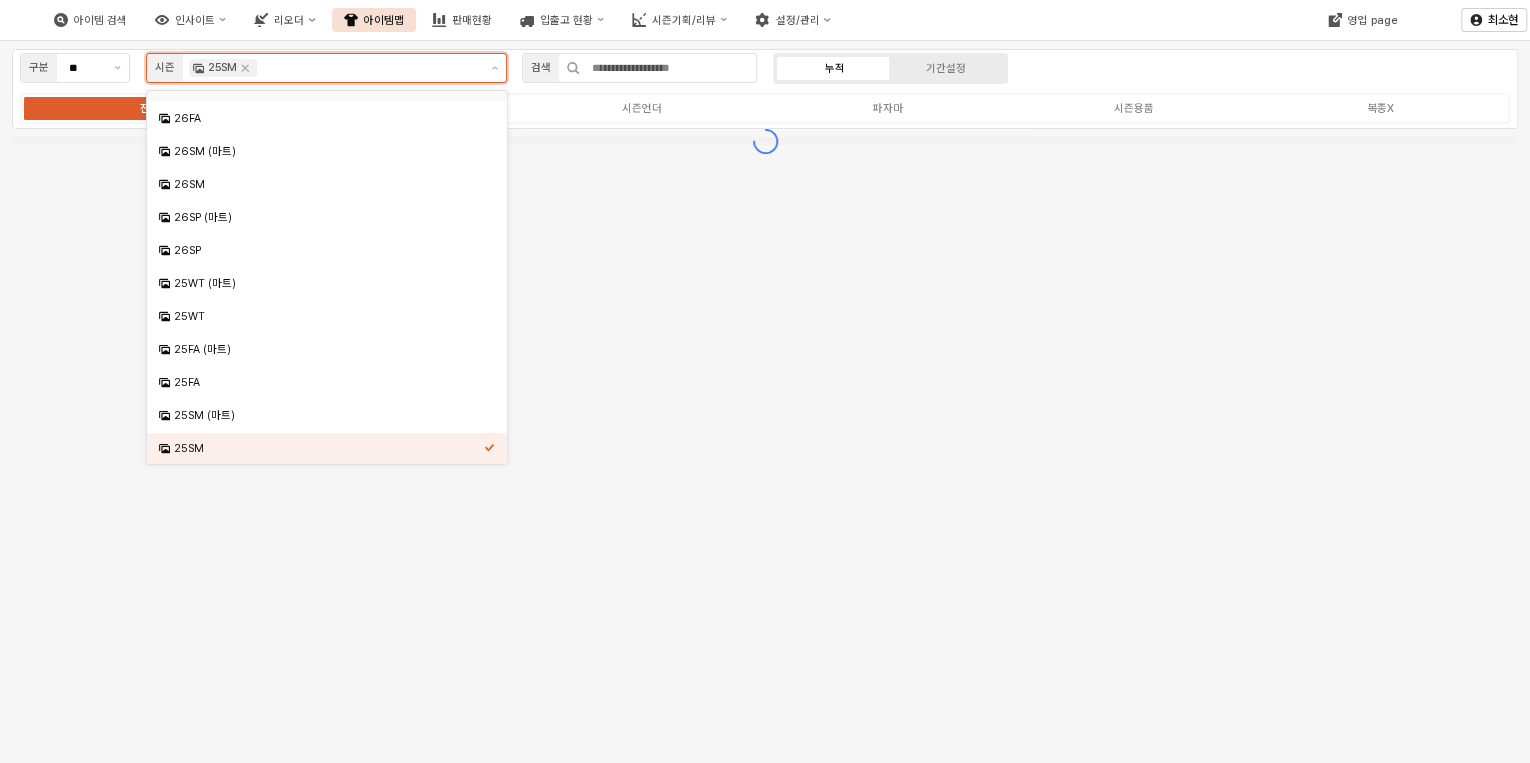 scroll, scrollTop: 66, scrollLeft: 0, axis: vertical 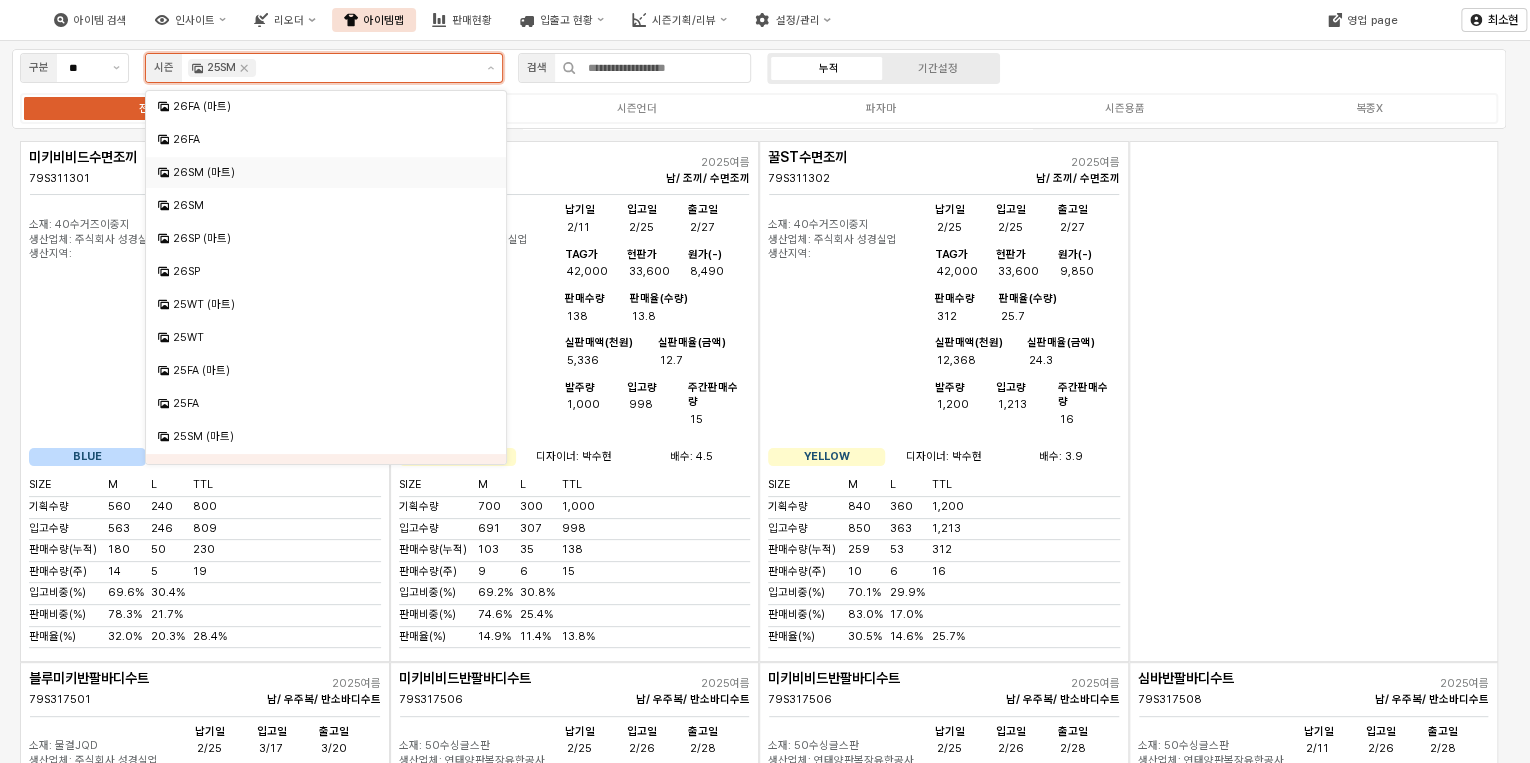 click on "26SM (마트)" at bounding box center [320, 172] 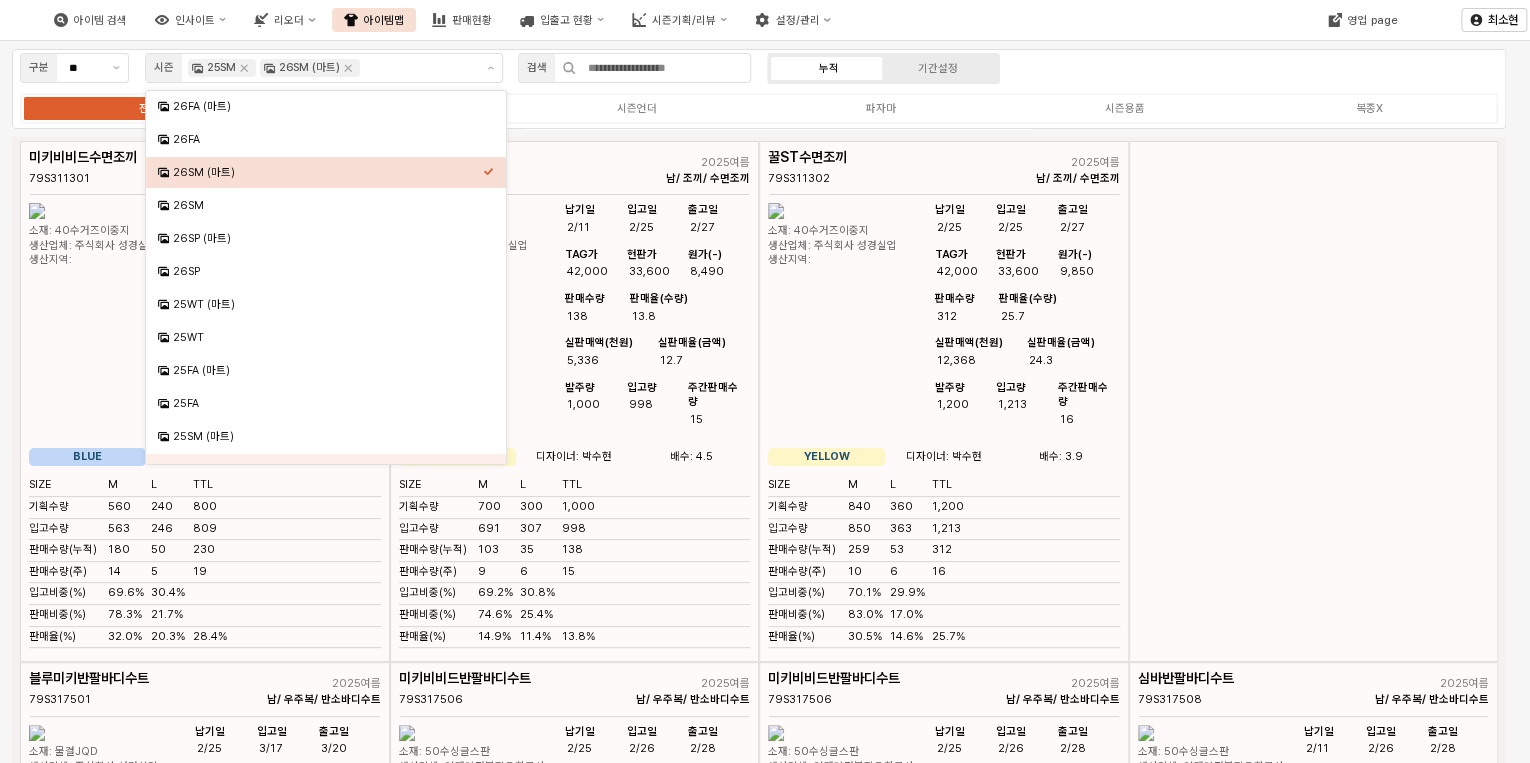 click on "구분 ** 시즌 25SM 26SM (마트) 검색 누적 기간설정 전체 시즌의류 시즌언더 파자마 시즌용품 복종X" at bounding box center (759, 89) 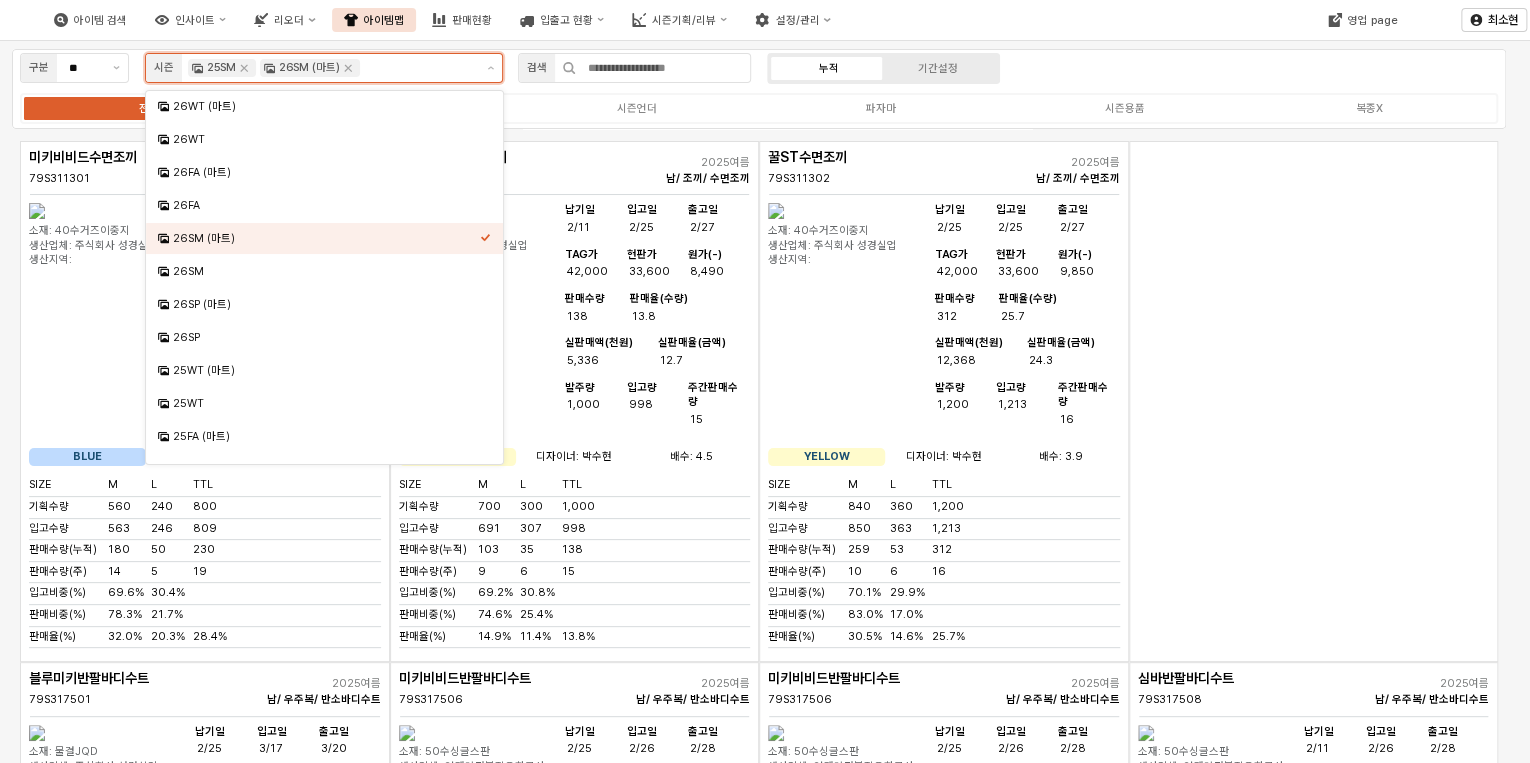 click at bounding box center (418, 68) 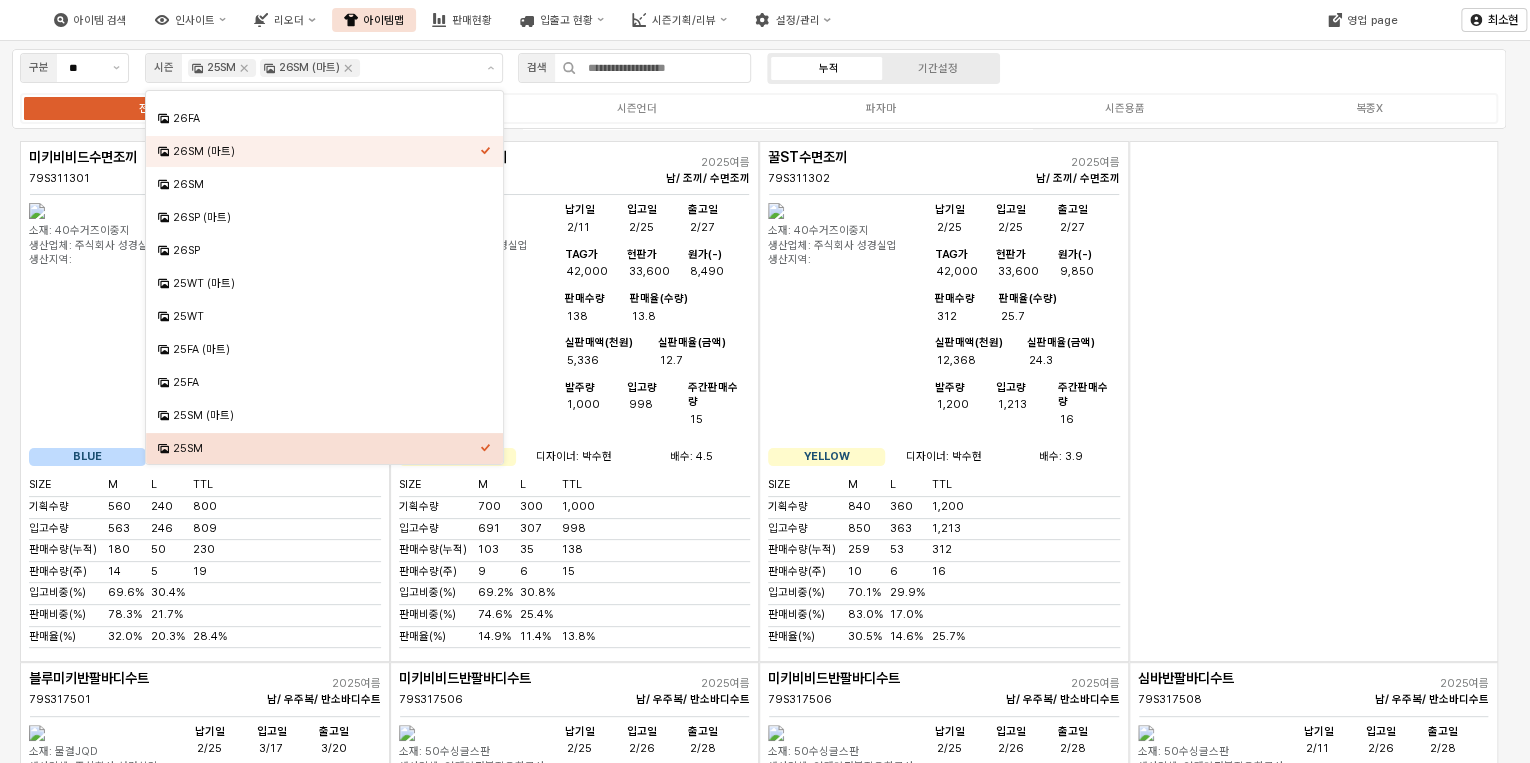 click on "구분 ** 시즌 25SM 26SM (마트) 검색 누적 기간설정 전체 시즌의류 시즌언더 파자마 시즌용품 복종X" at bounding box center [759, 89] 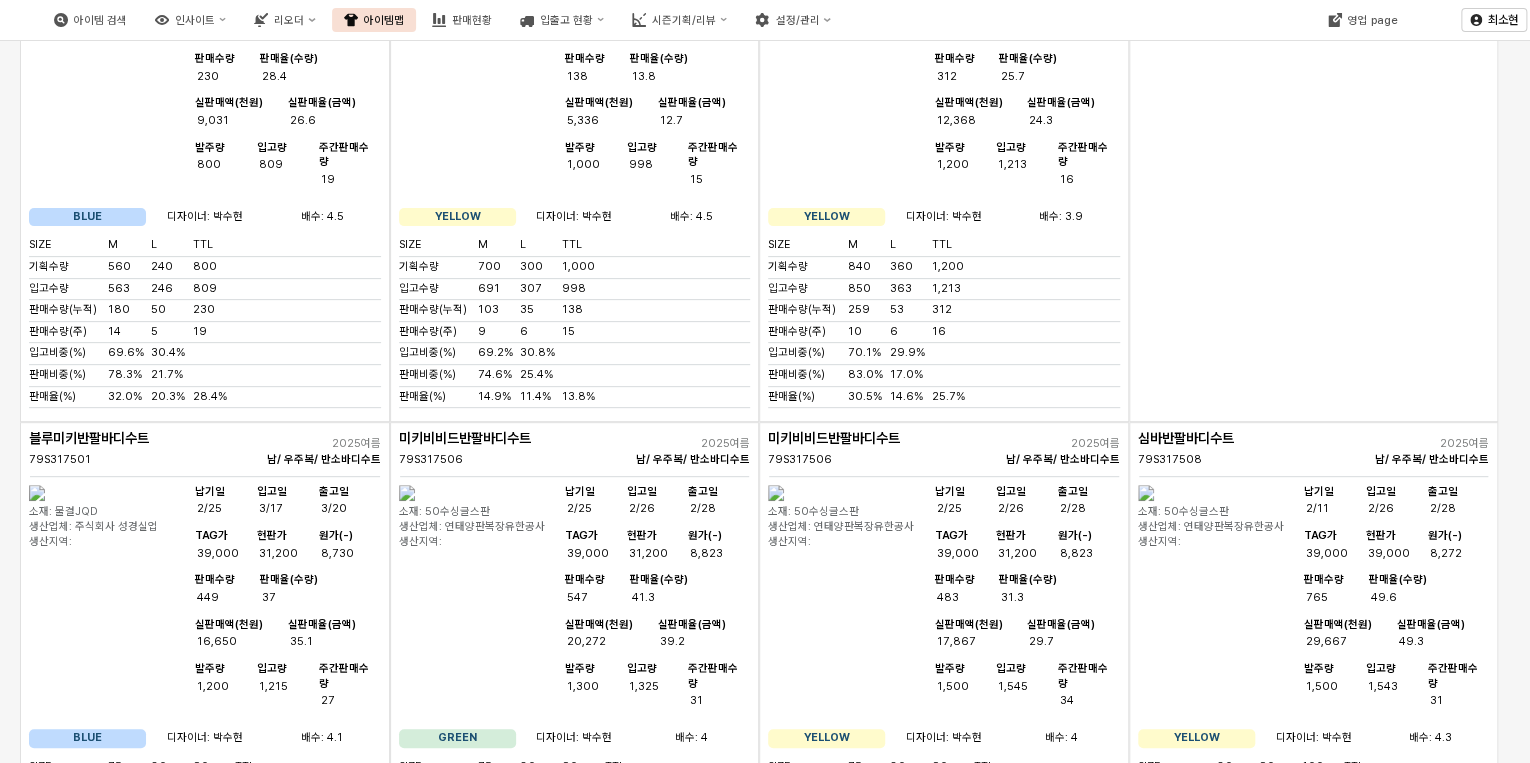 scroll, scrollTop: 0, scrollLeft: 0, axis: both 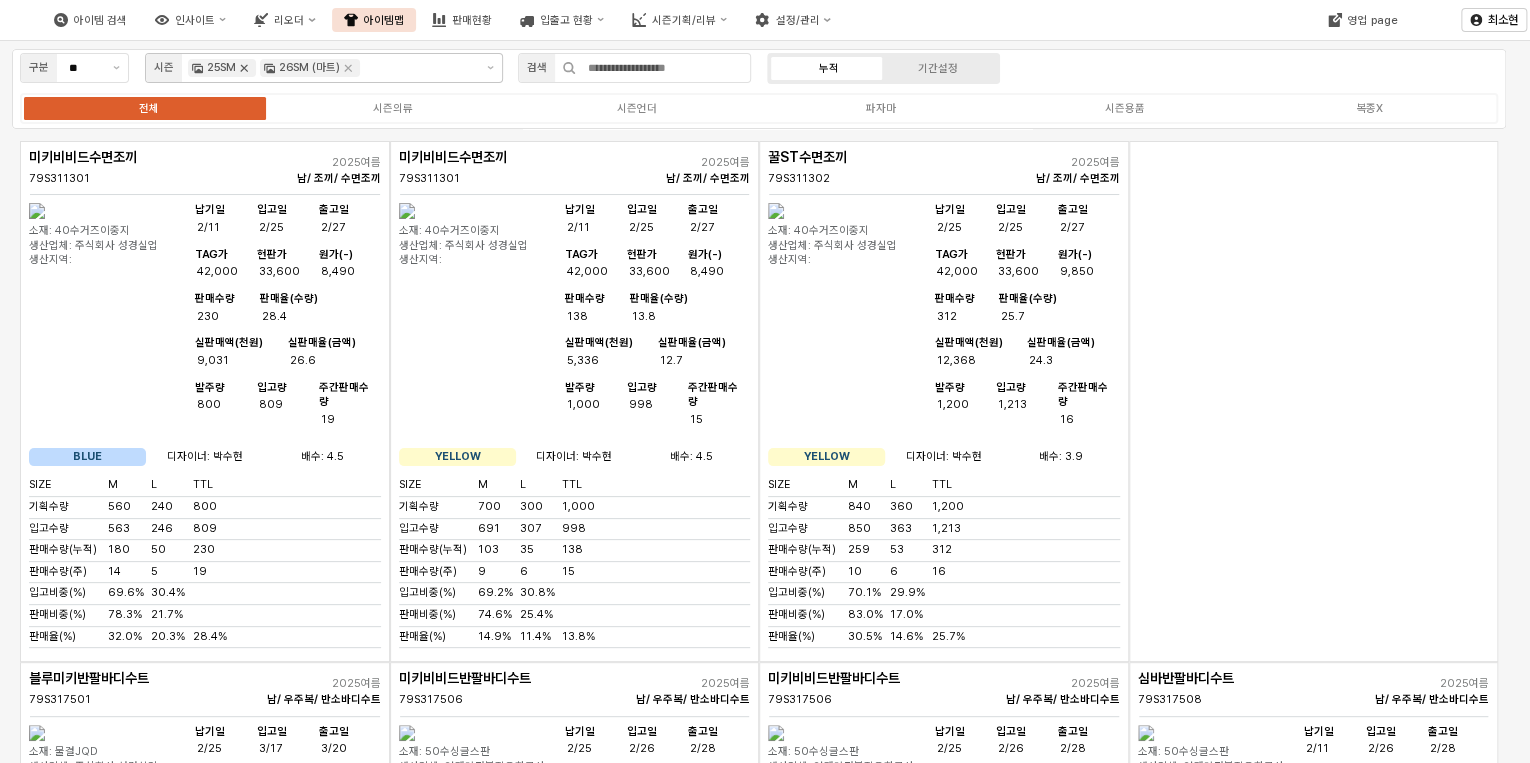 click 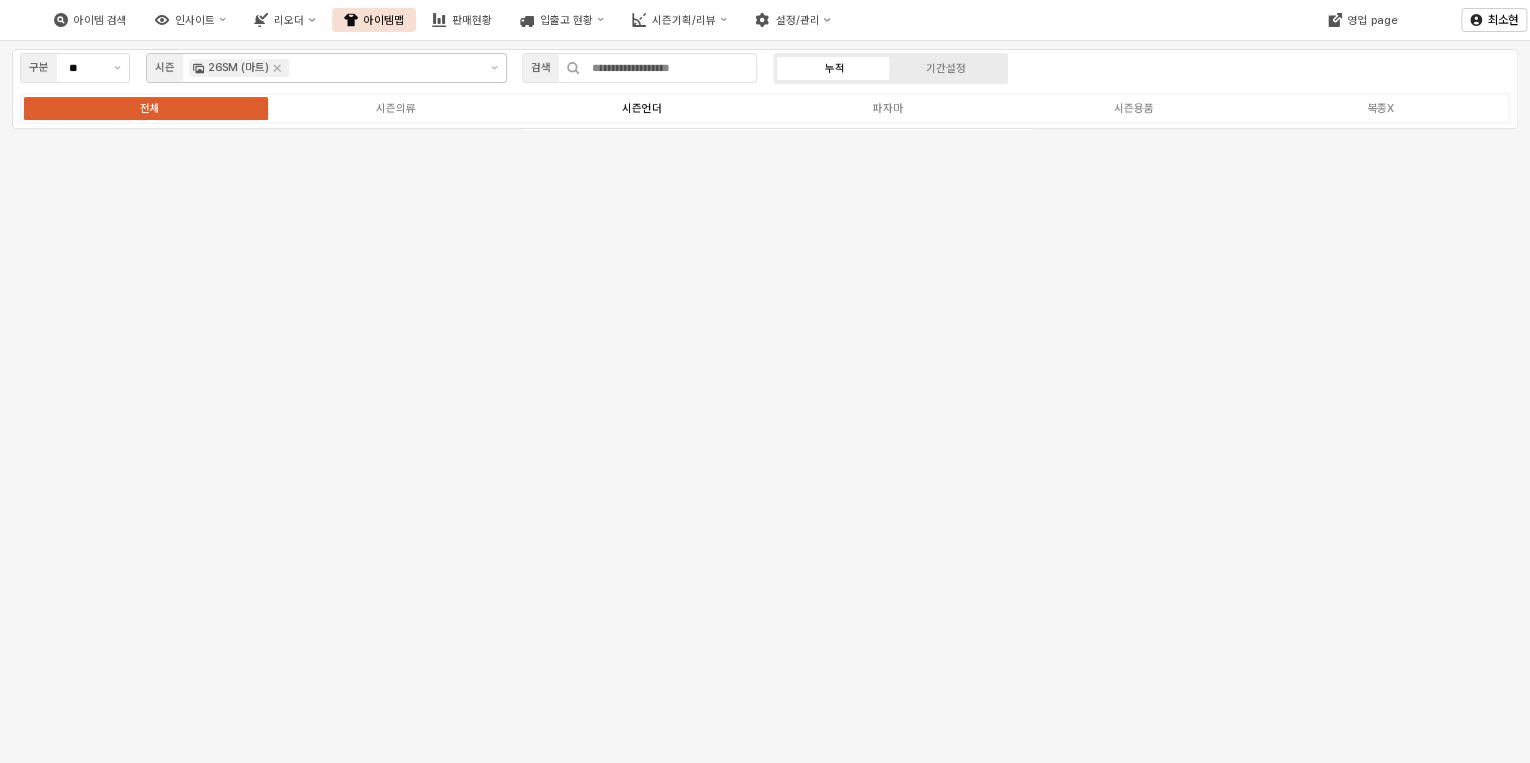 click on "시즌언더" at bounding box center [642, 108] 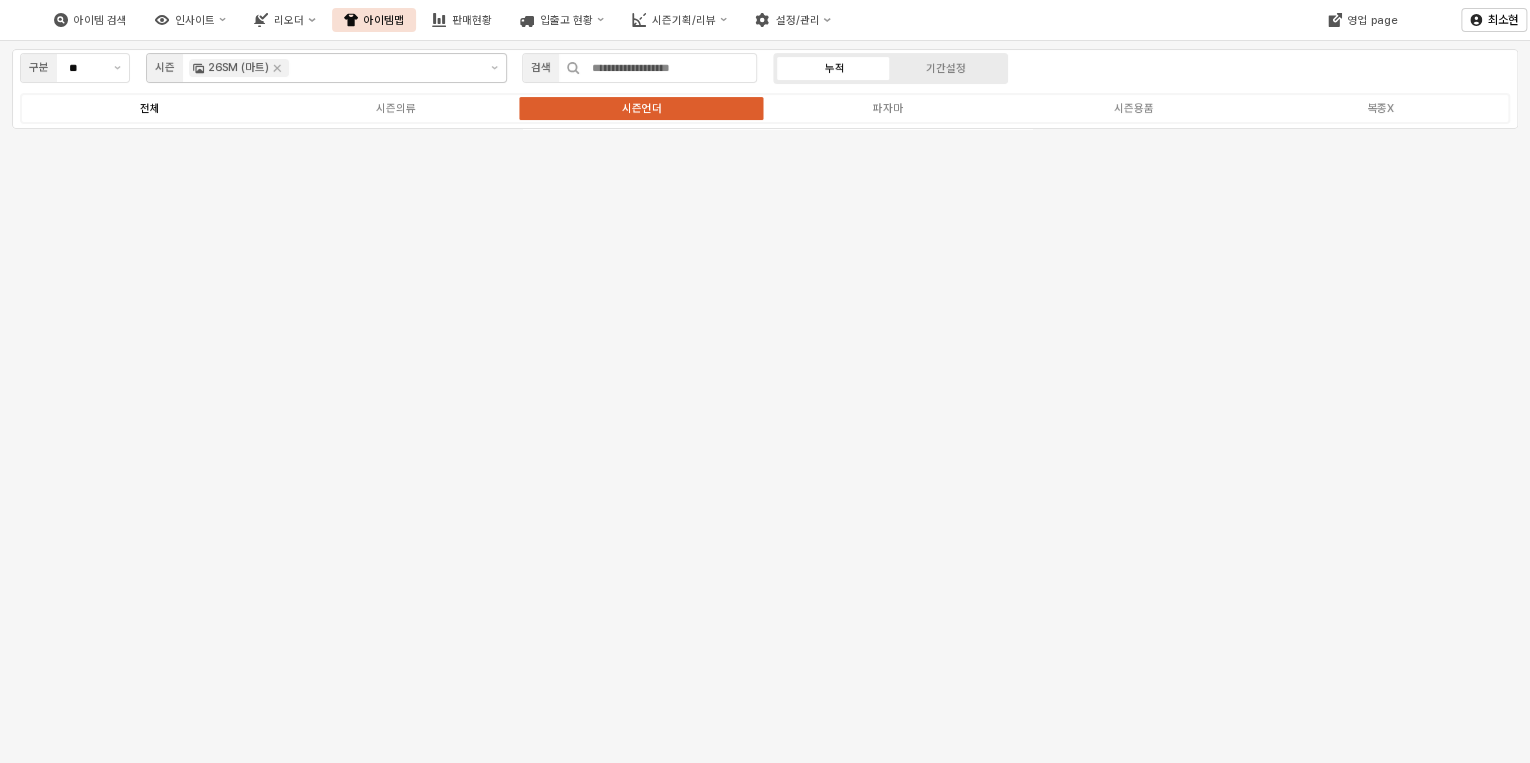click on "전체" at bounding box center [150, 108] 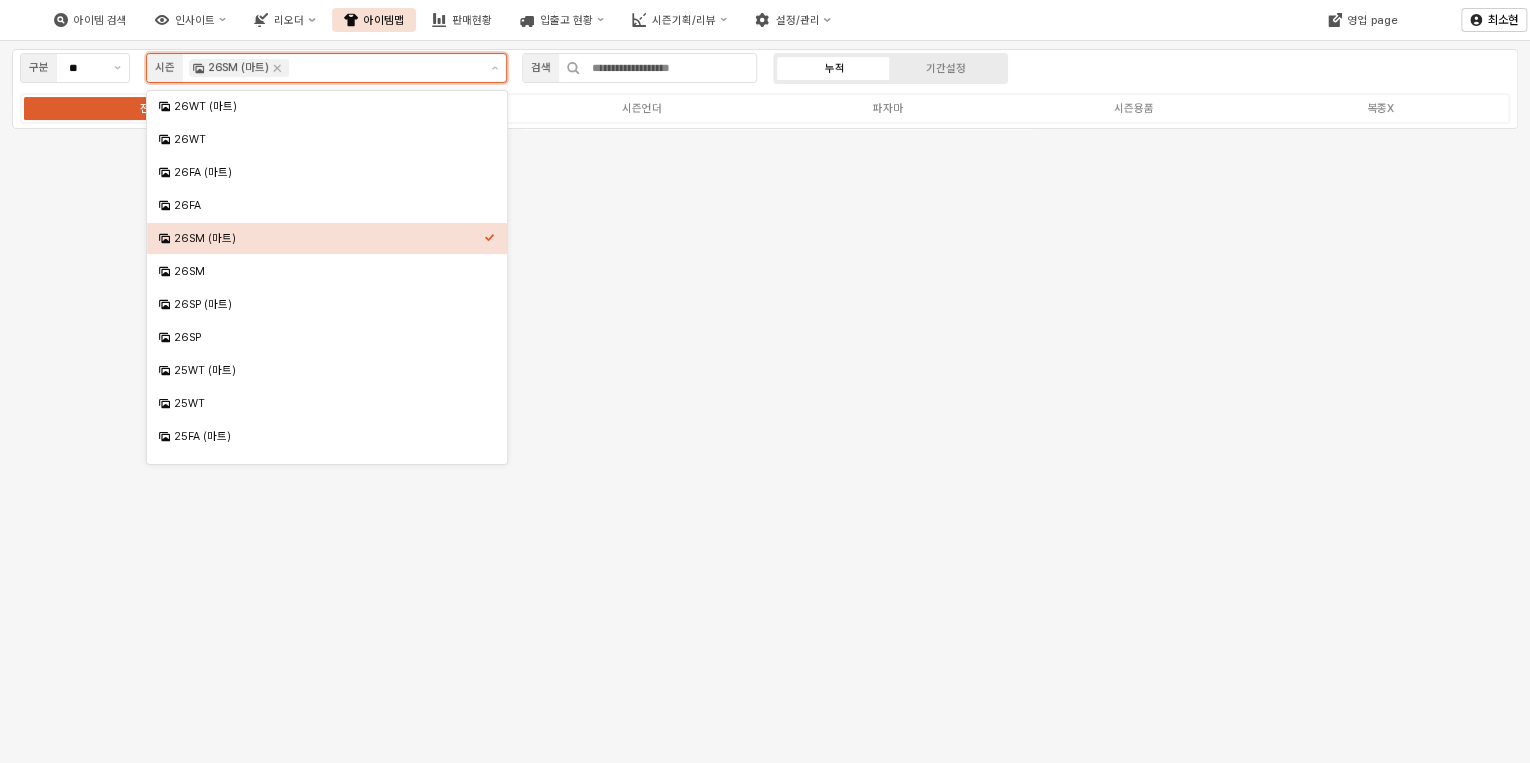 click at bounding box center [385, 68] 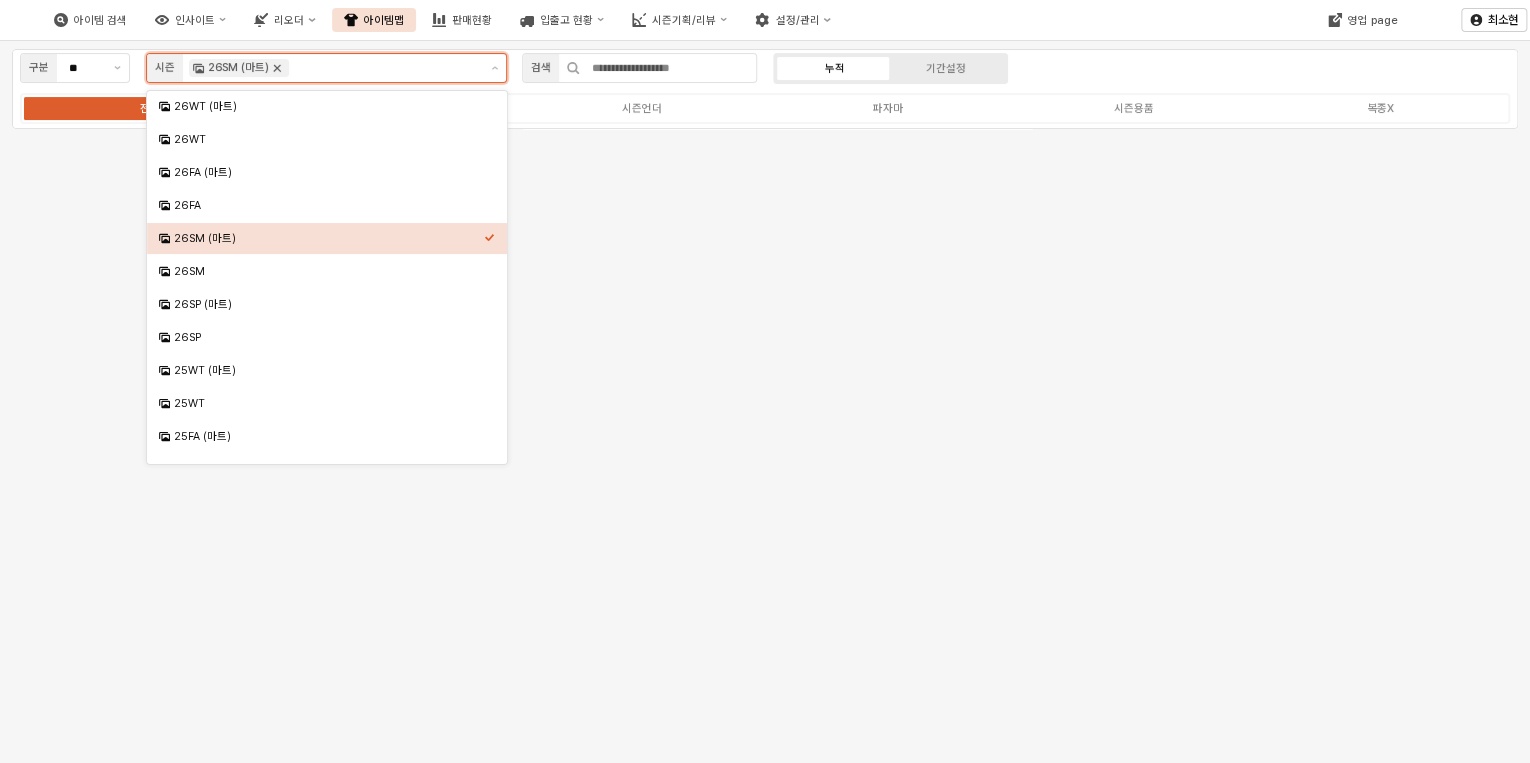 click 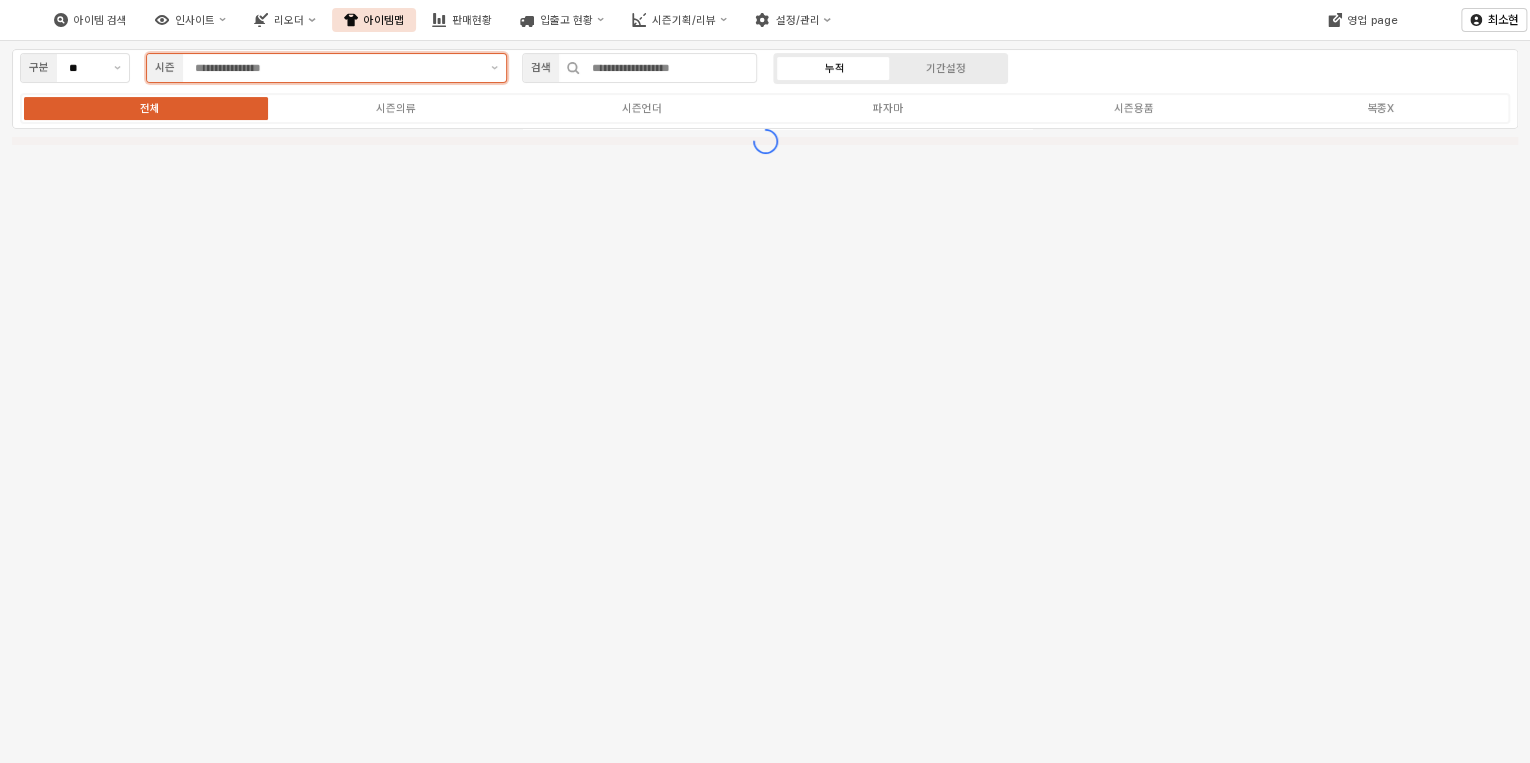 click at bounding box center [337, 68] 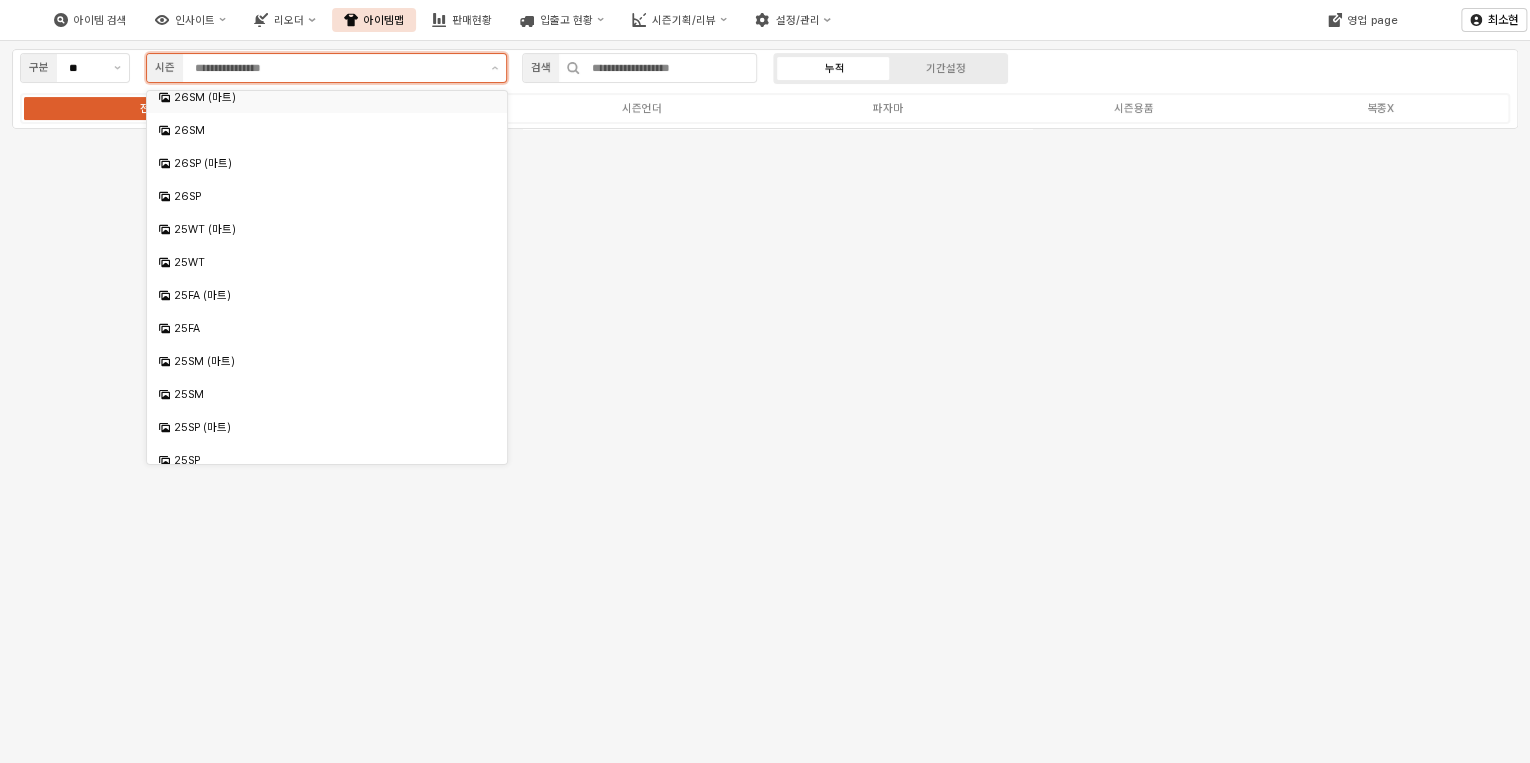 scroll, scrollTop: 160, scrollLeft: 0, axis: vertical 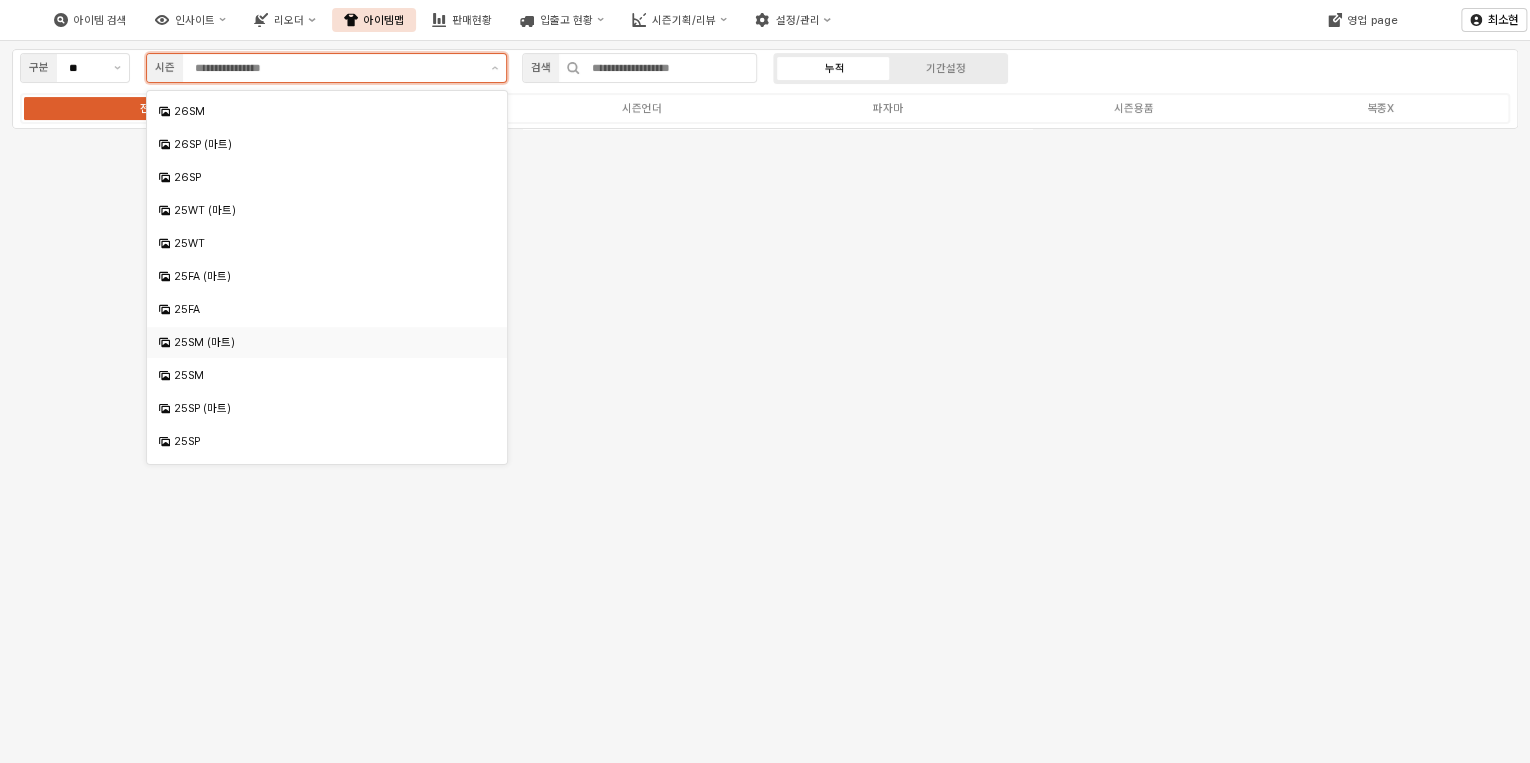 click on "25SM (마트)" at bounding box center (329, 342) 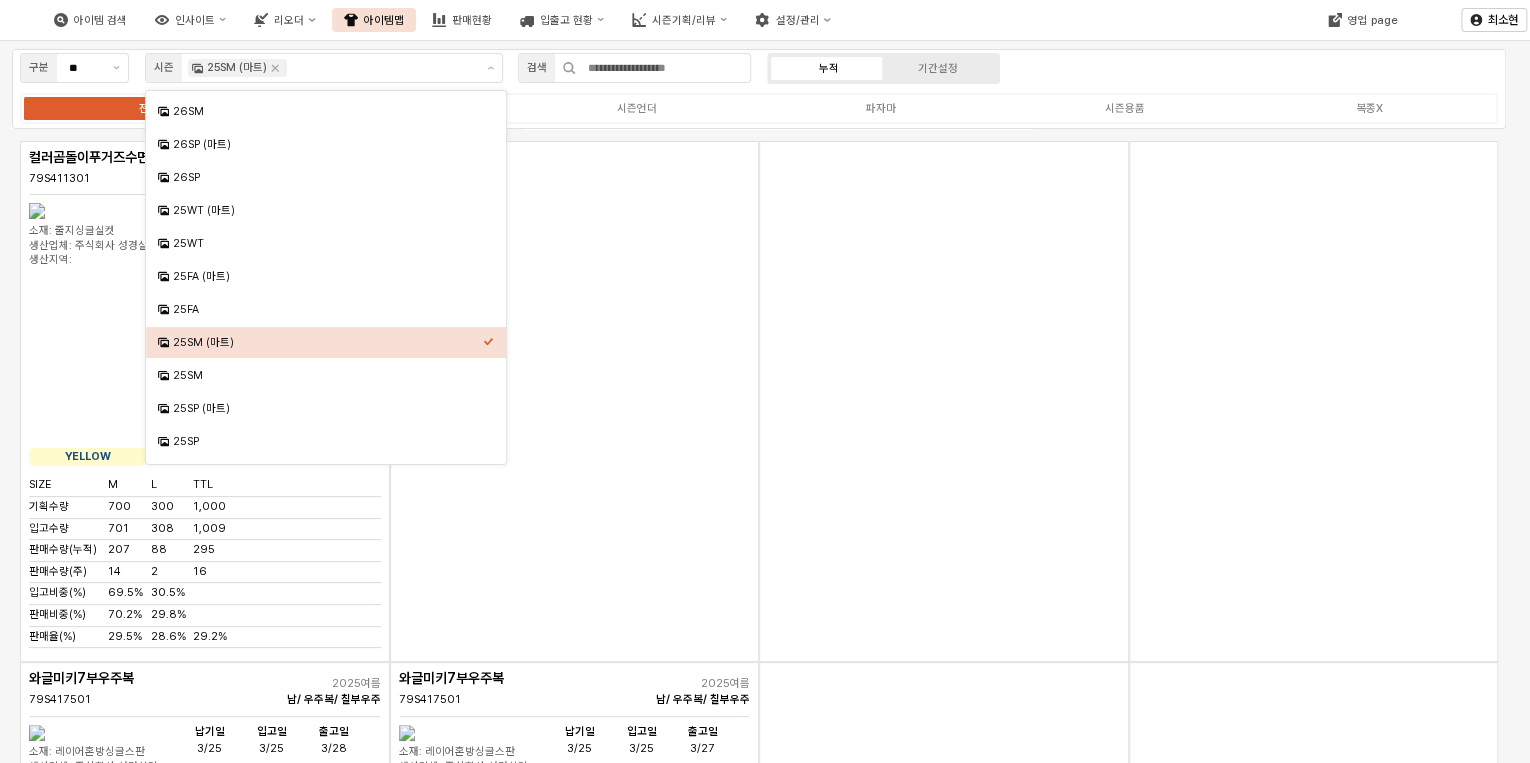click at bounding box center [575, 401] 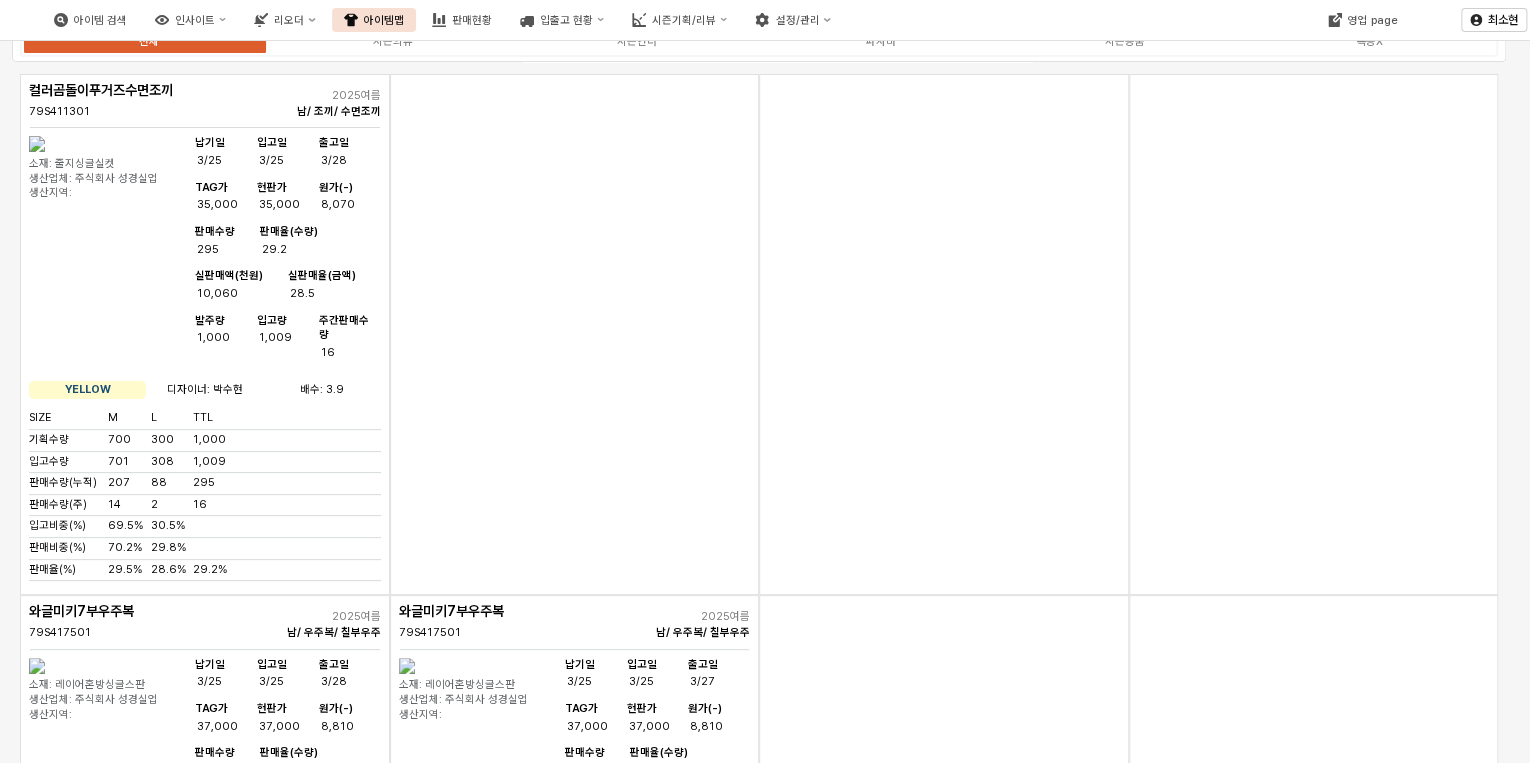 scroll, scrollTop: 0, scrollLeft: 0, axis: both 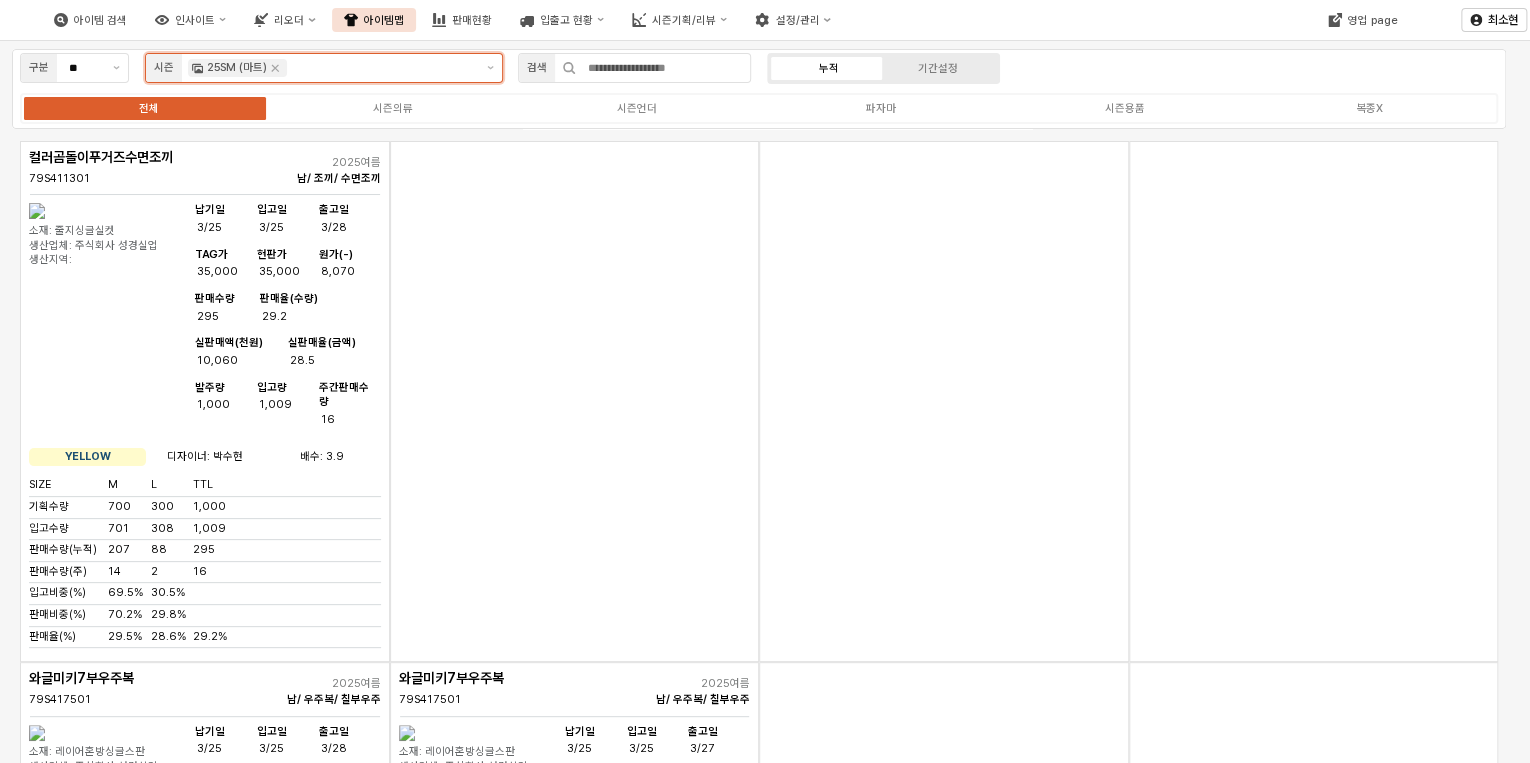 click at bounding box center [382, 68] 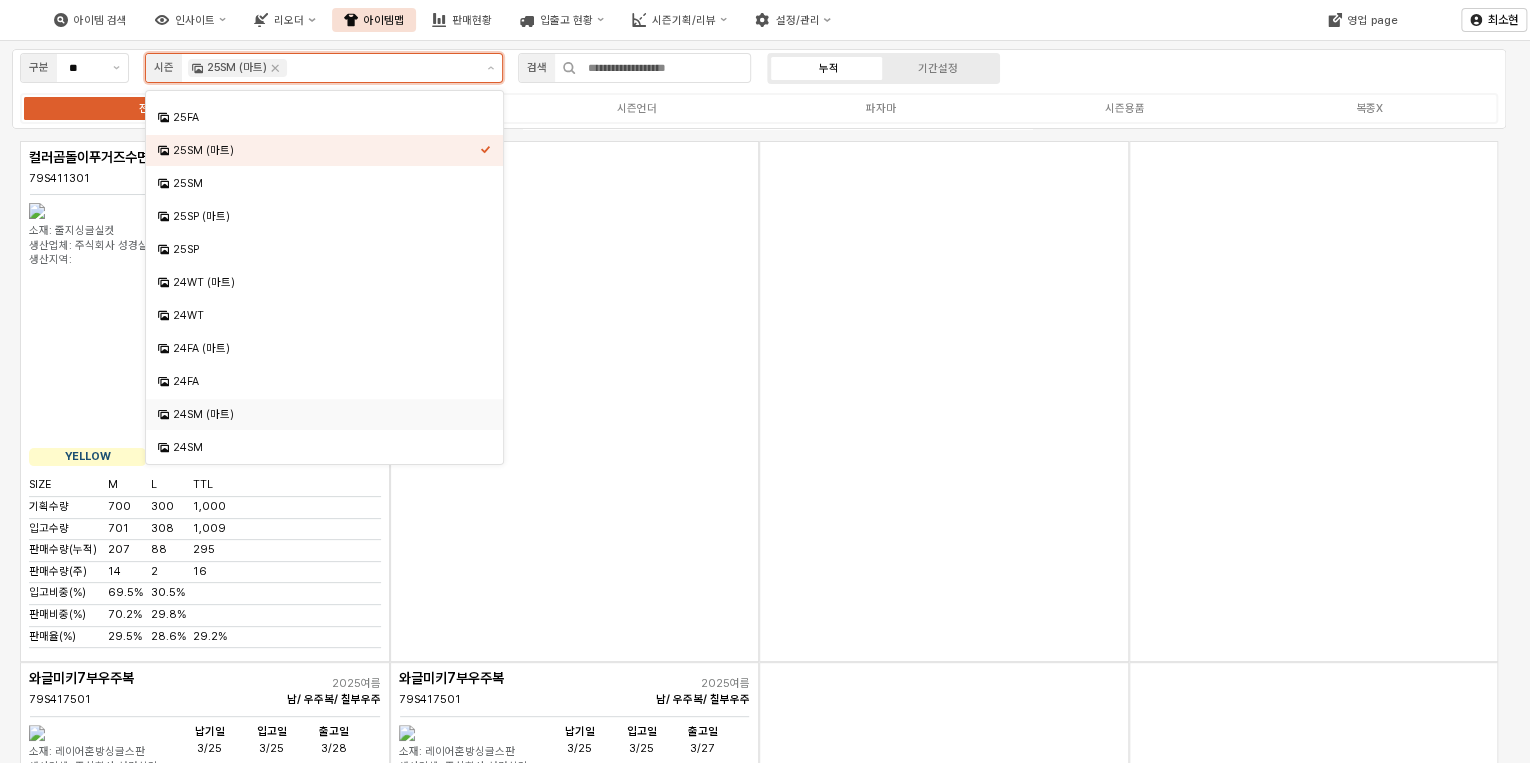 scroll, scrollTop: 432, scrollLeft: 0, axis: vertical 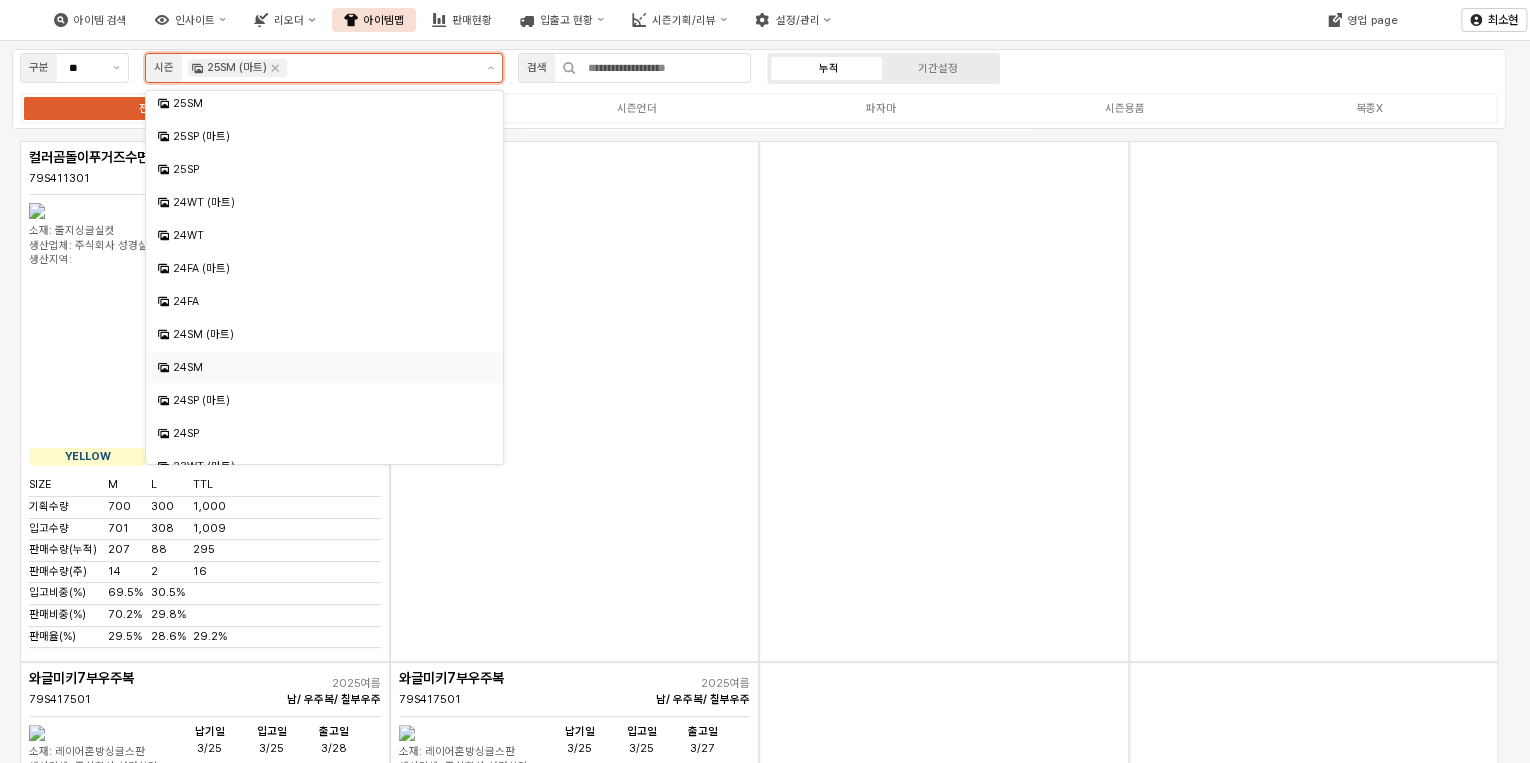 click on "24SM" at bounding box center (326, 367) 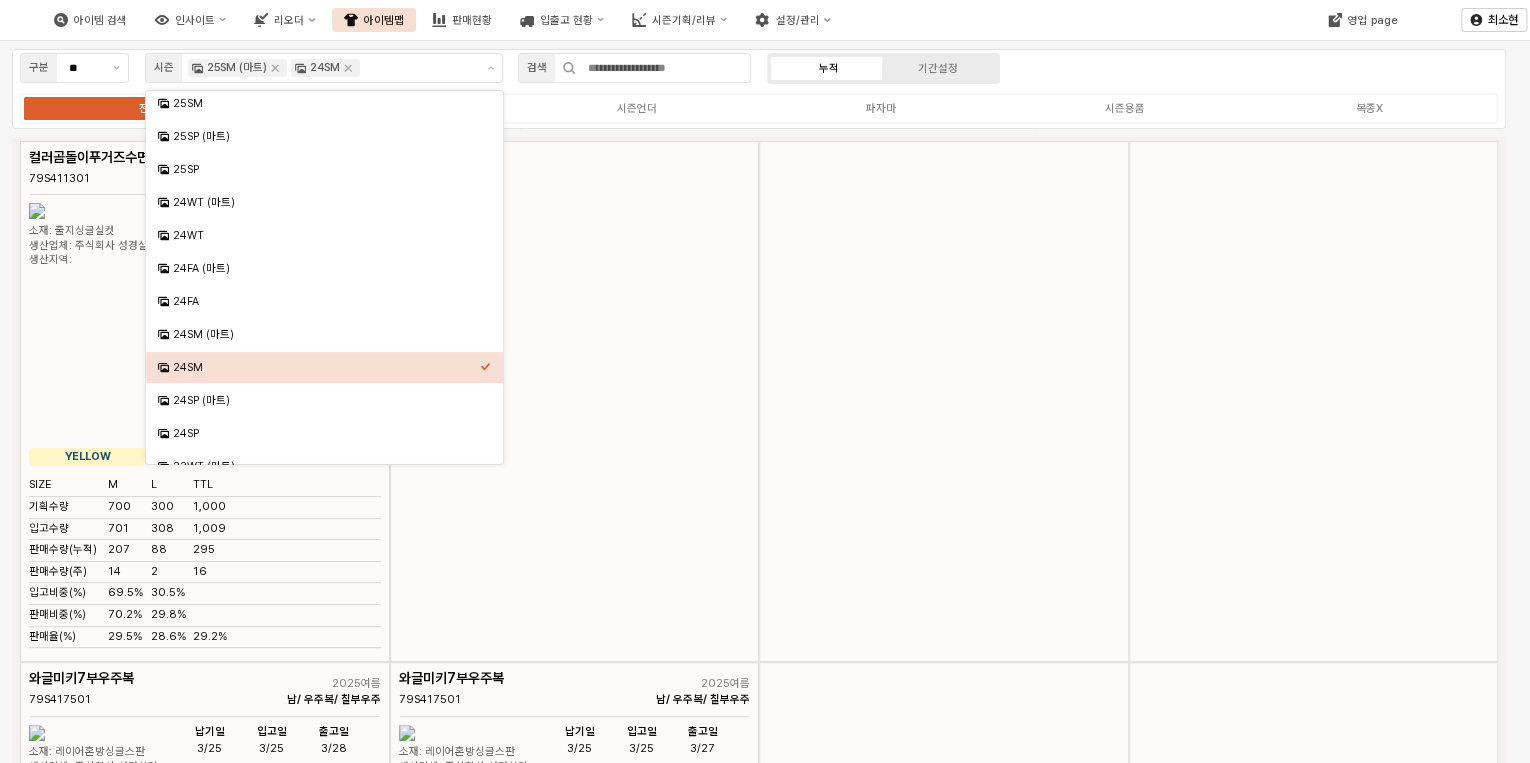 click at bounding box center (759, 3165) 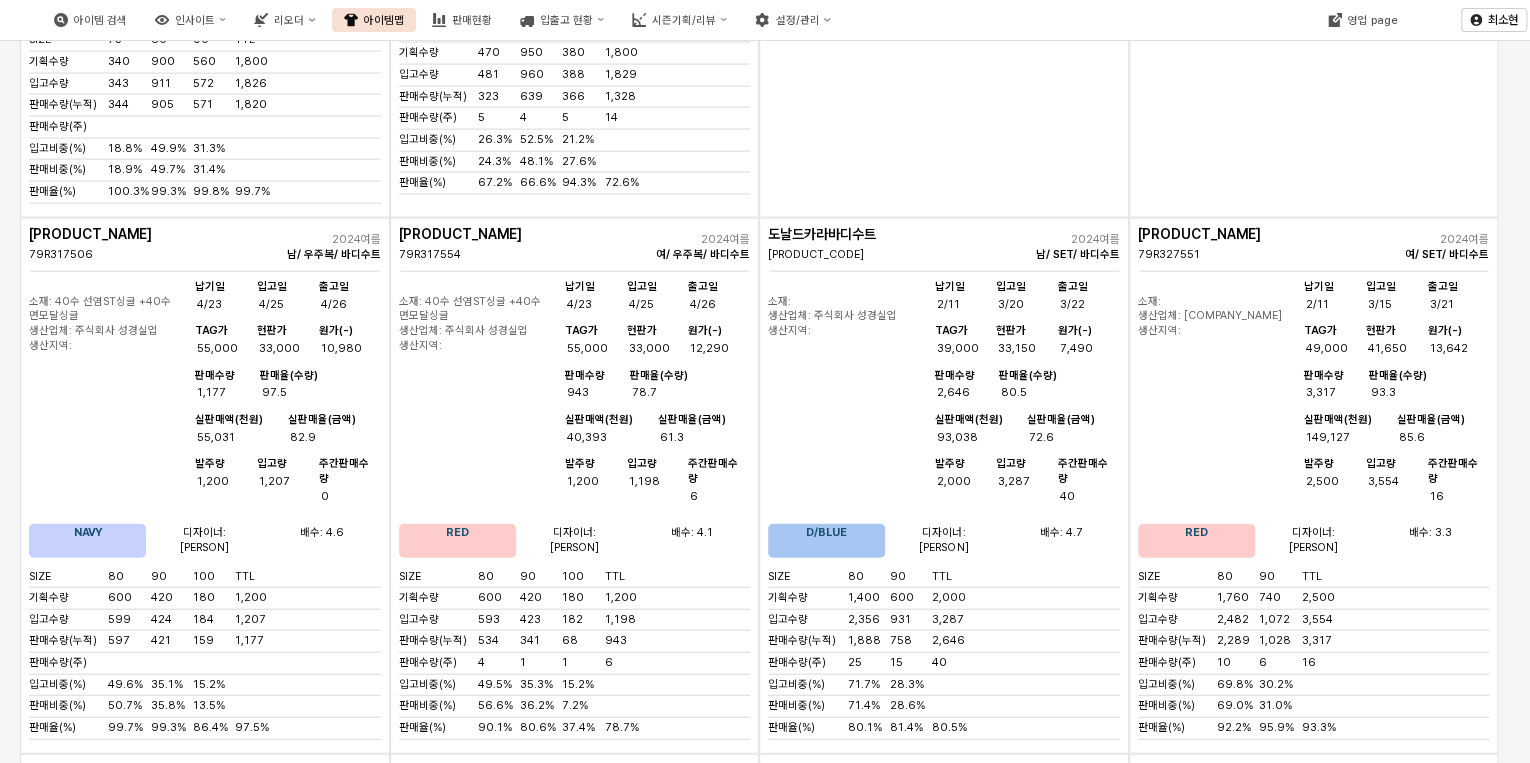 scroll, scrollTop: 2080, scrollLeft: 0, axis: vertical 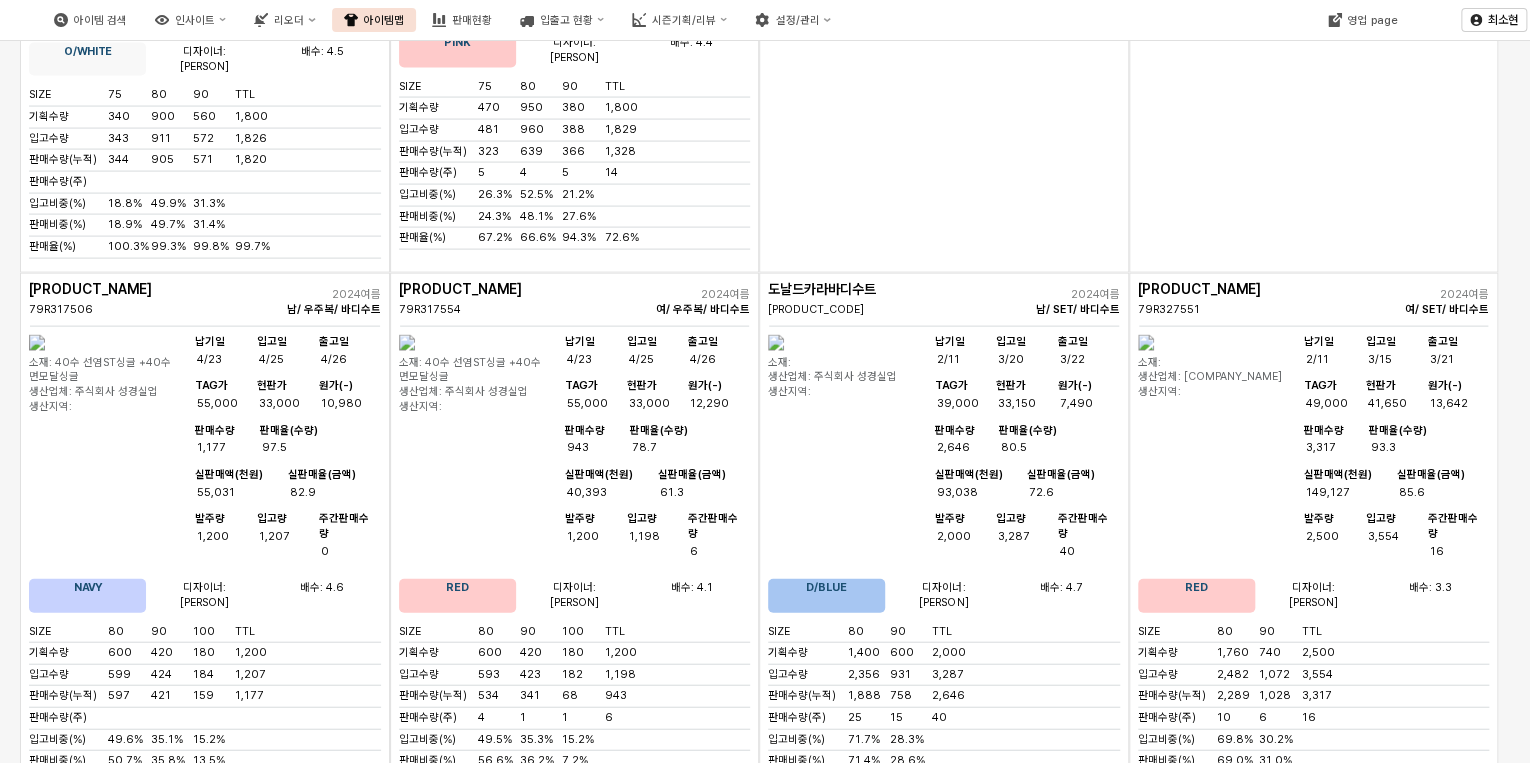 click at bounding box center (776, 343) 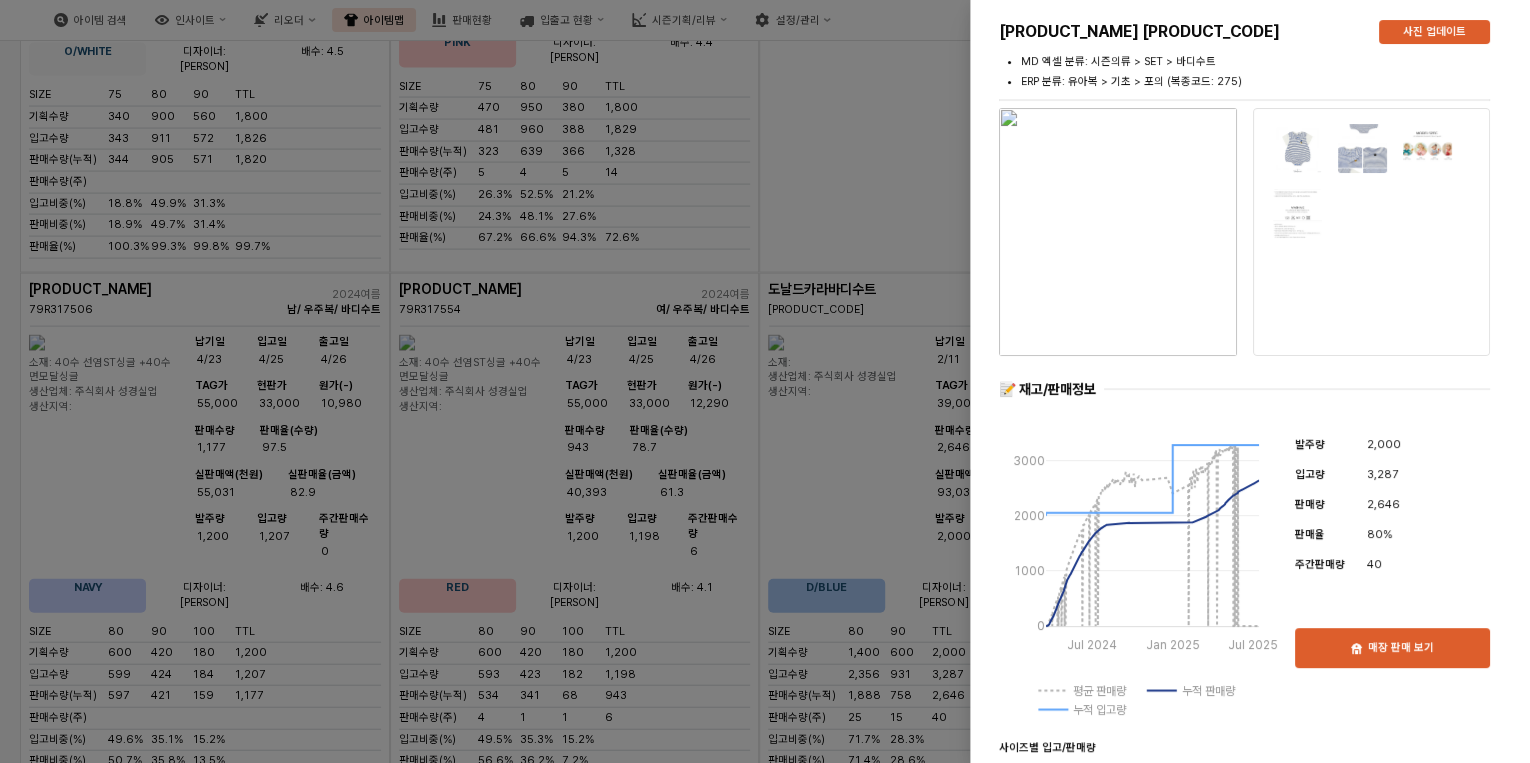 click at bounding box center (765, 381) 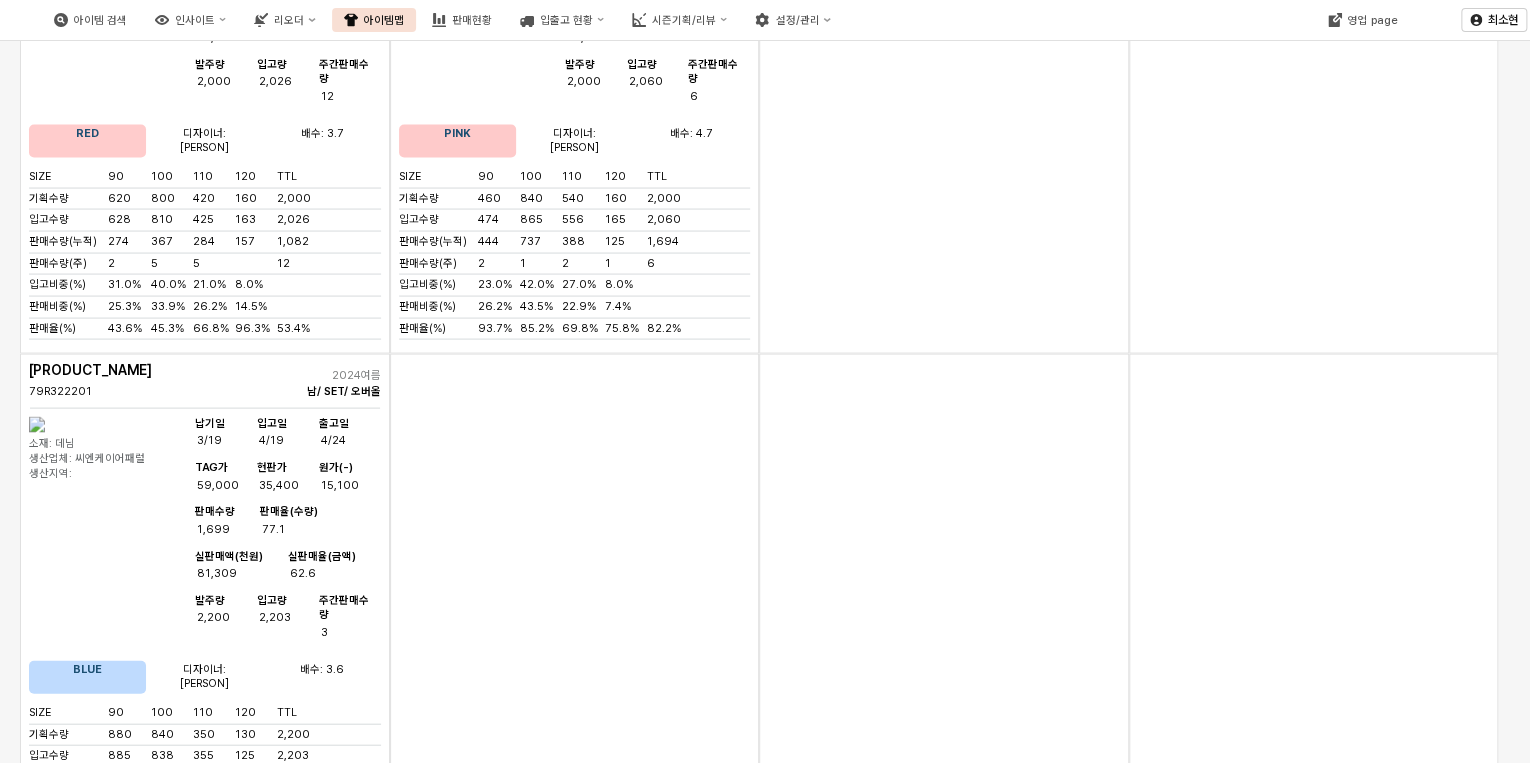 scroll, scrollTop: 9600, scrollLeft: 0, axis: vertical 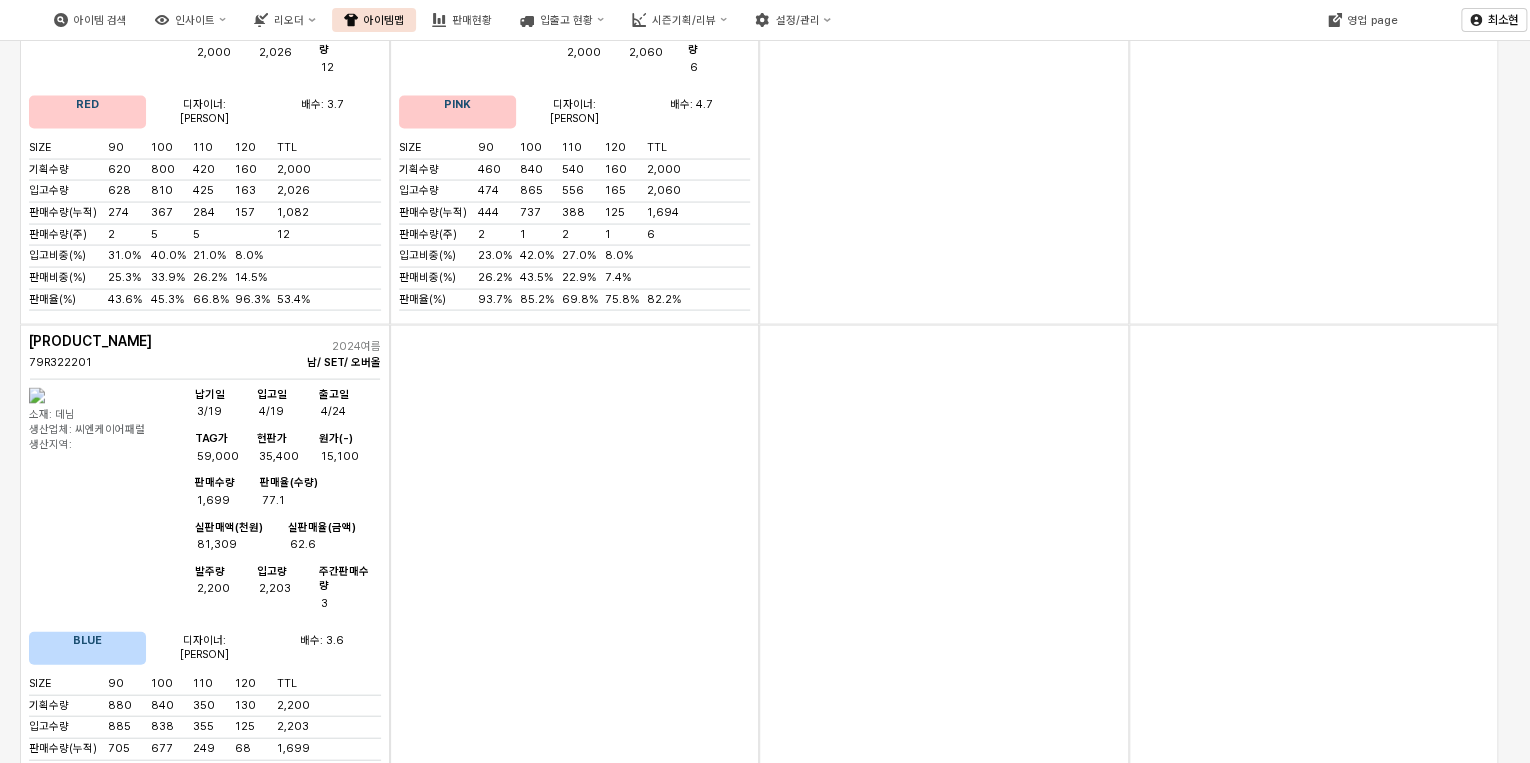 click at bounding box center (776, 932) 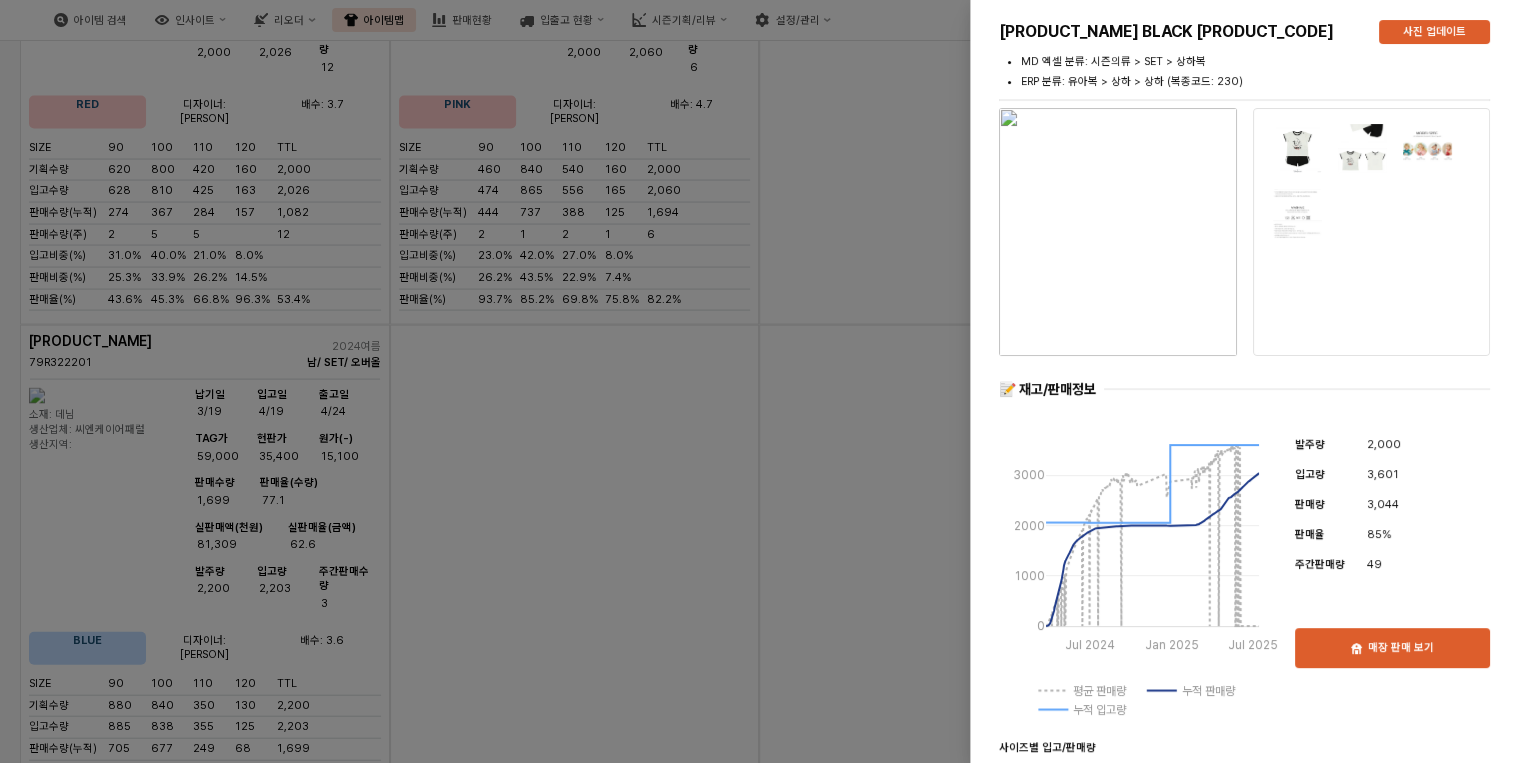 click at bounding box center [765, 381] 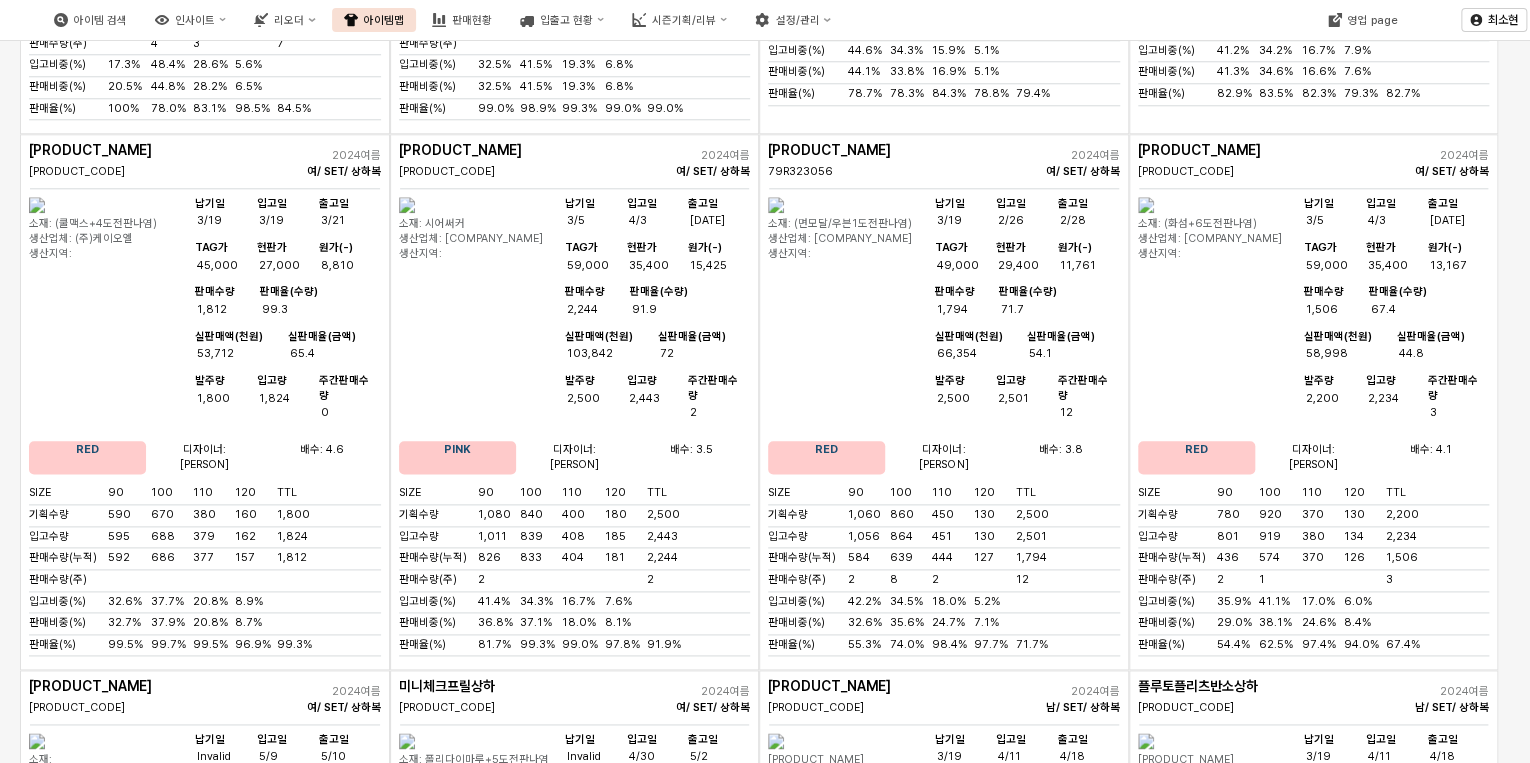 scroll, scrollTop: 12480, scrollLeft: 0, axis: vertical 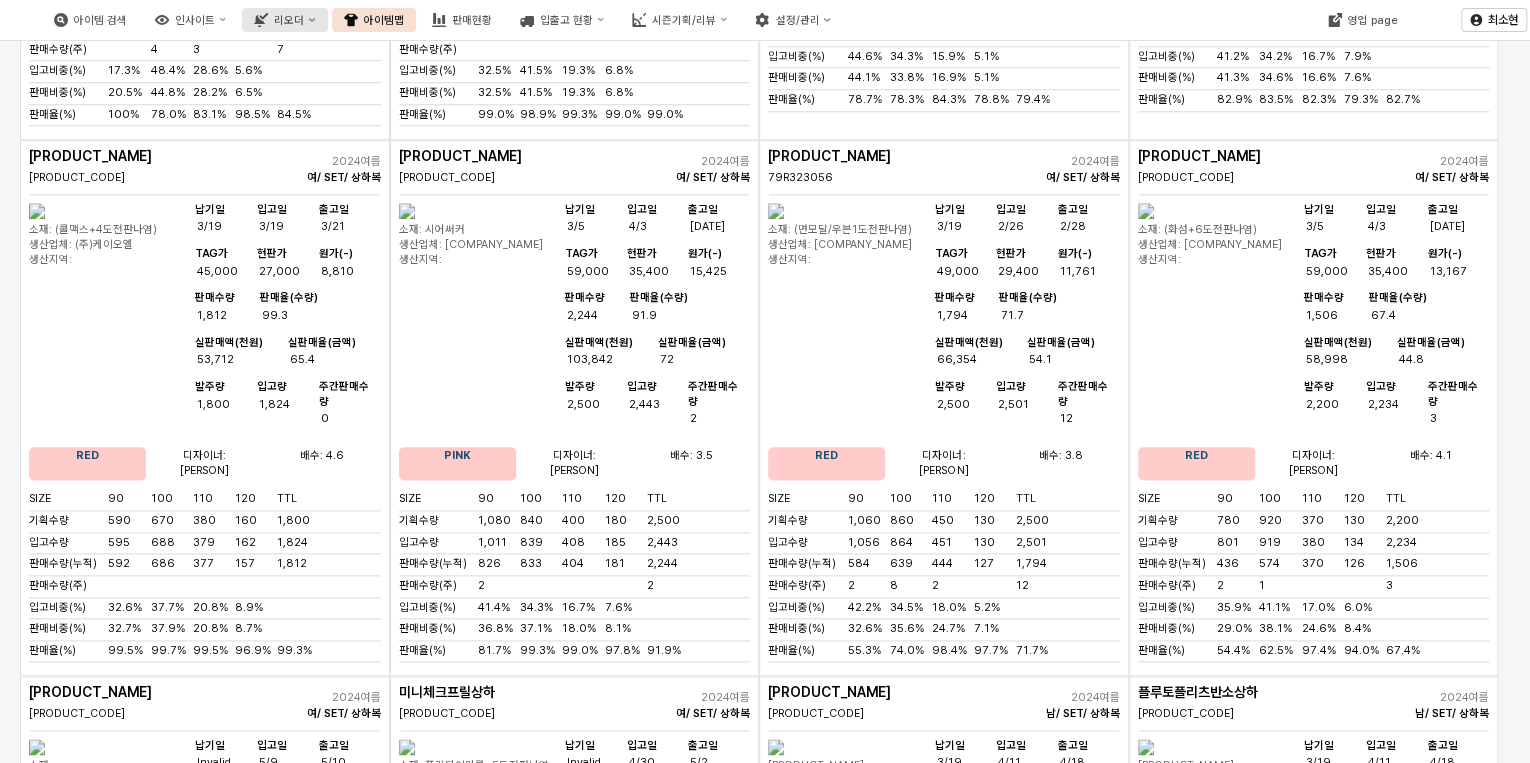 click 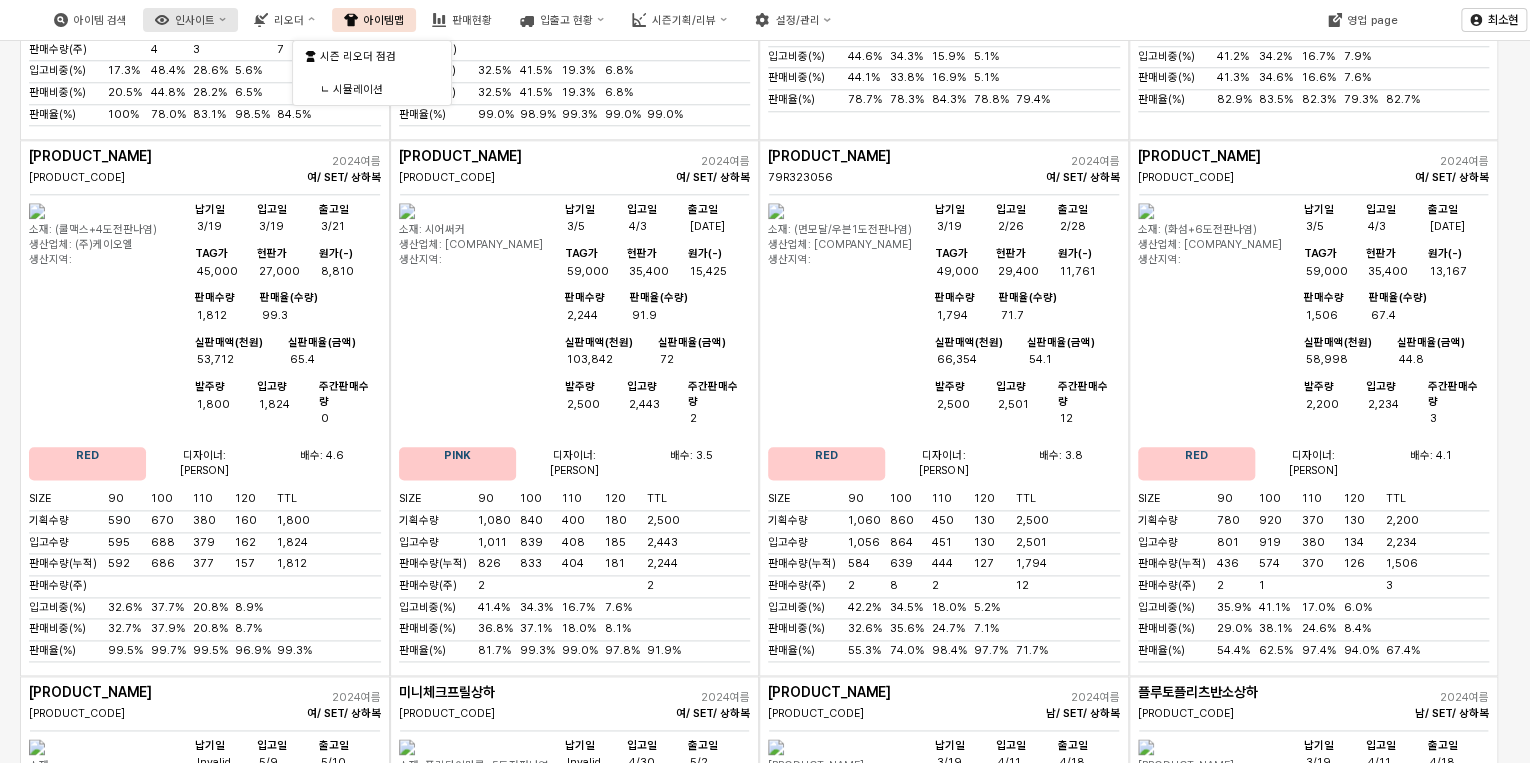 click on "인사이트" at bounding box center (195, 20) 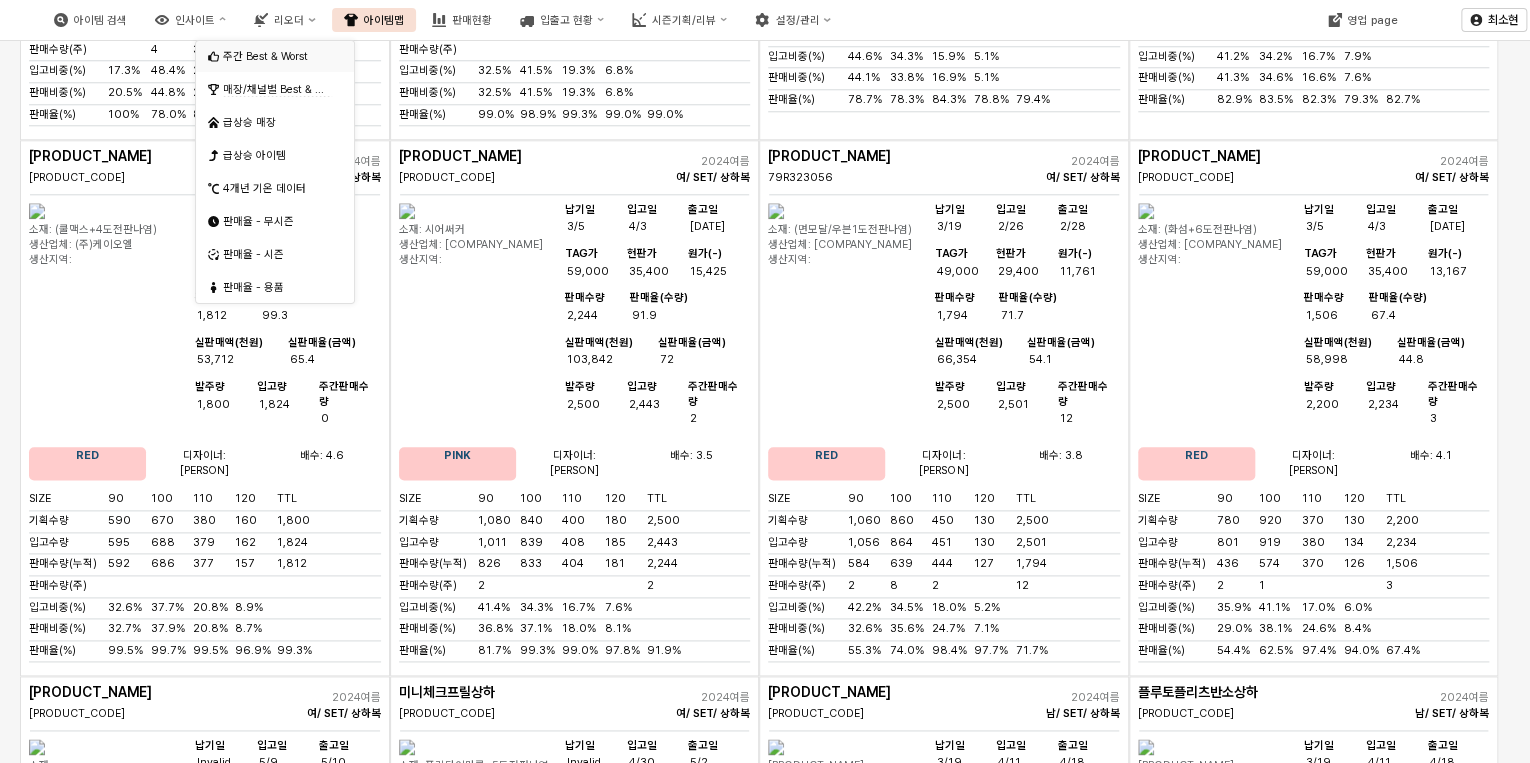 click on "주간 Best & Worst" at bounding box center [277, 56] 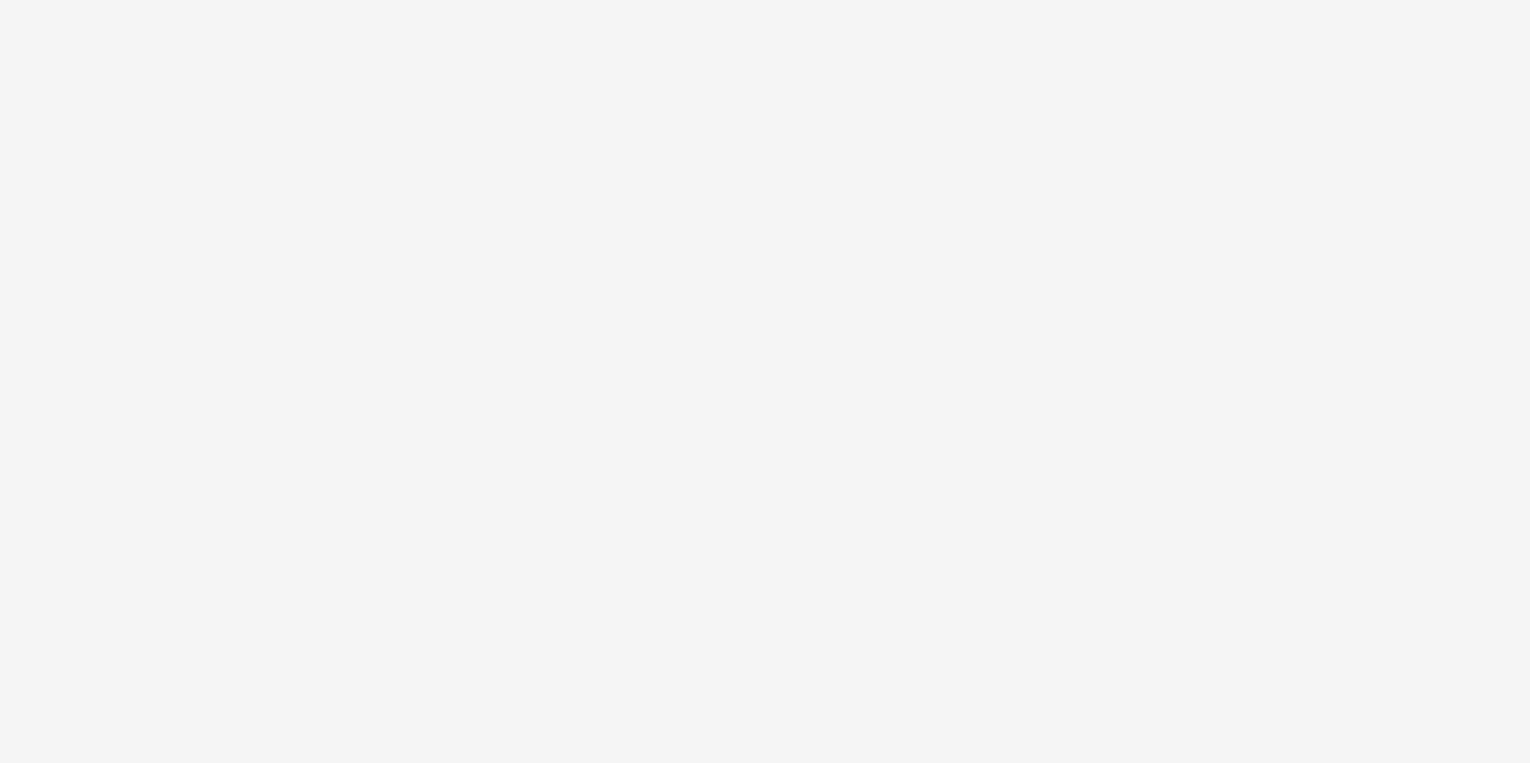 scroll, scrollTop: 0, scrollLeft: 0, axis: both 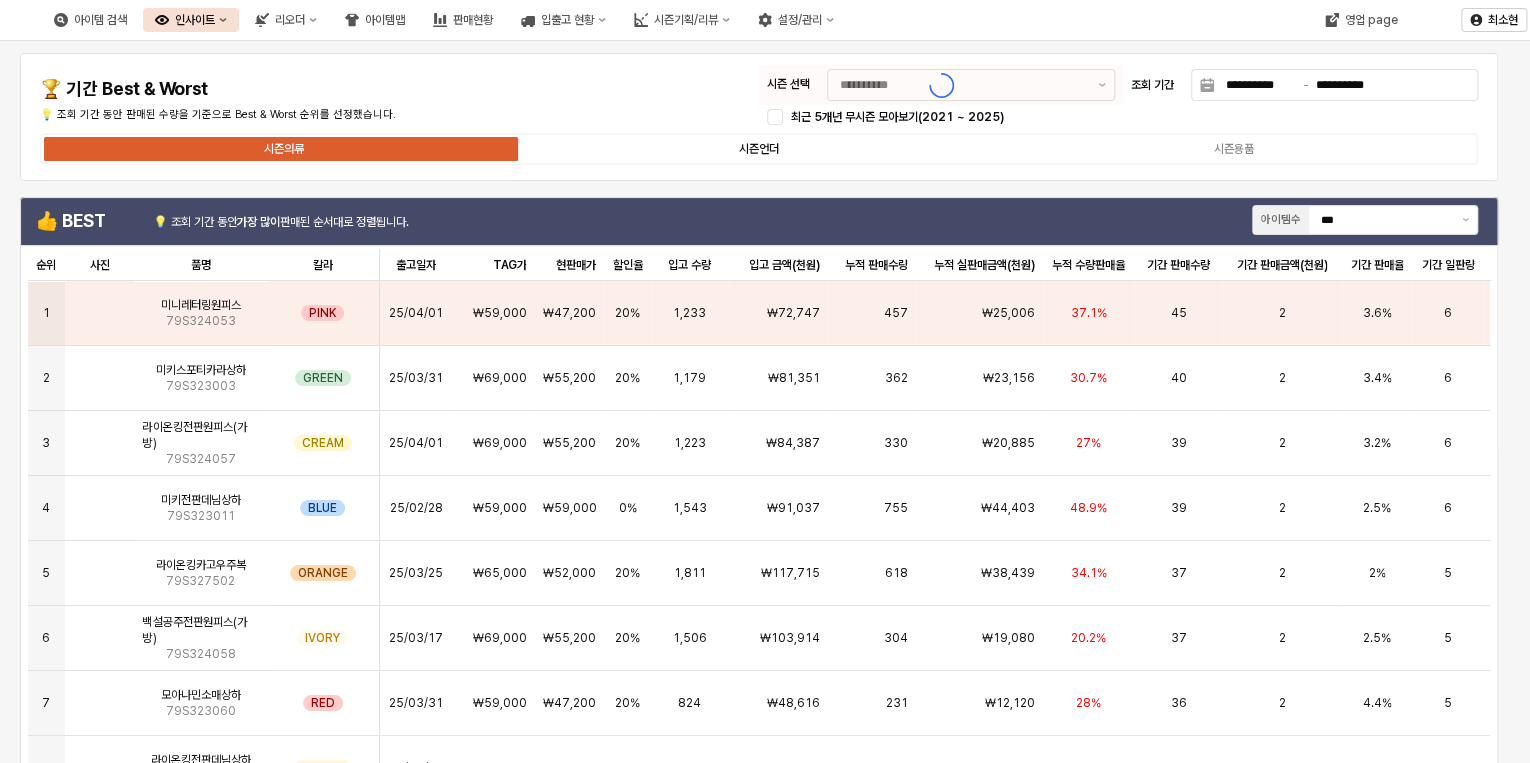 click on "시즌언더" at bounding box center [759, 149] 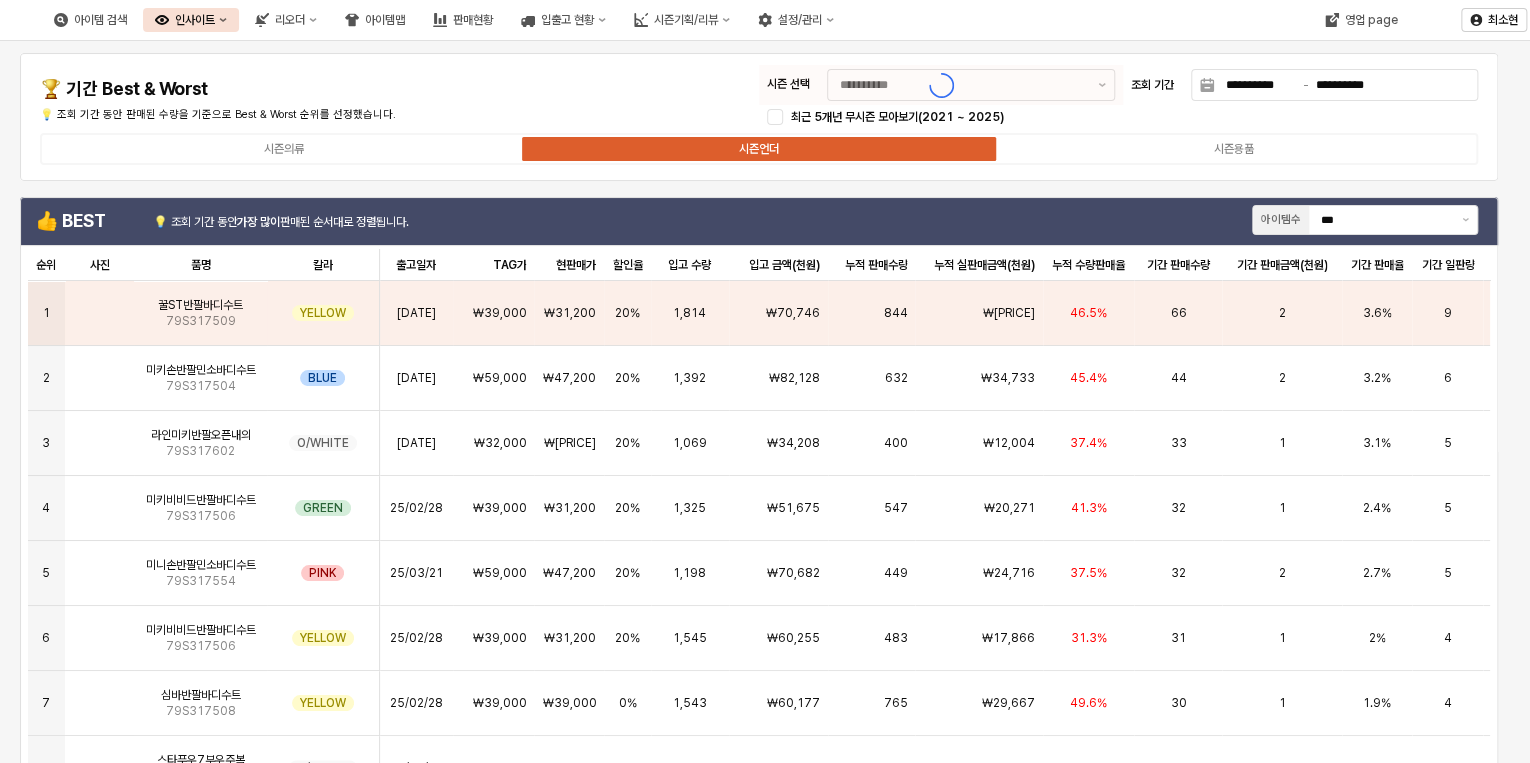 click on "**********" at bounding box center (759, 117) 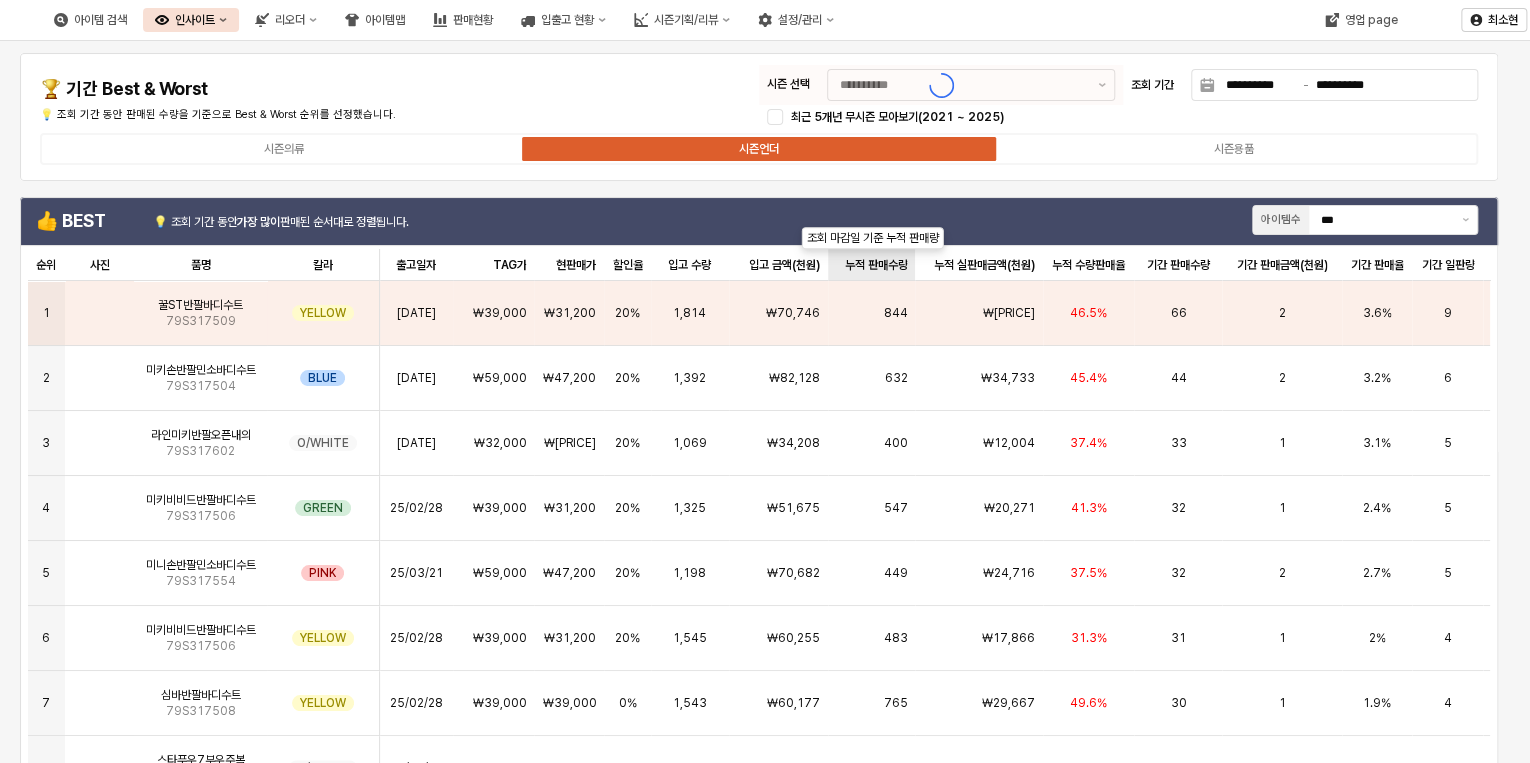 click on "누적 판매수량 누적 판매수량" at bounding box center (871, 265) 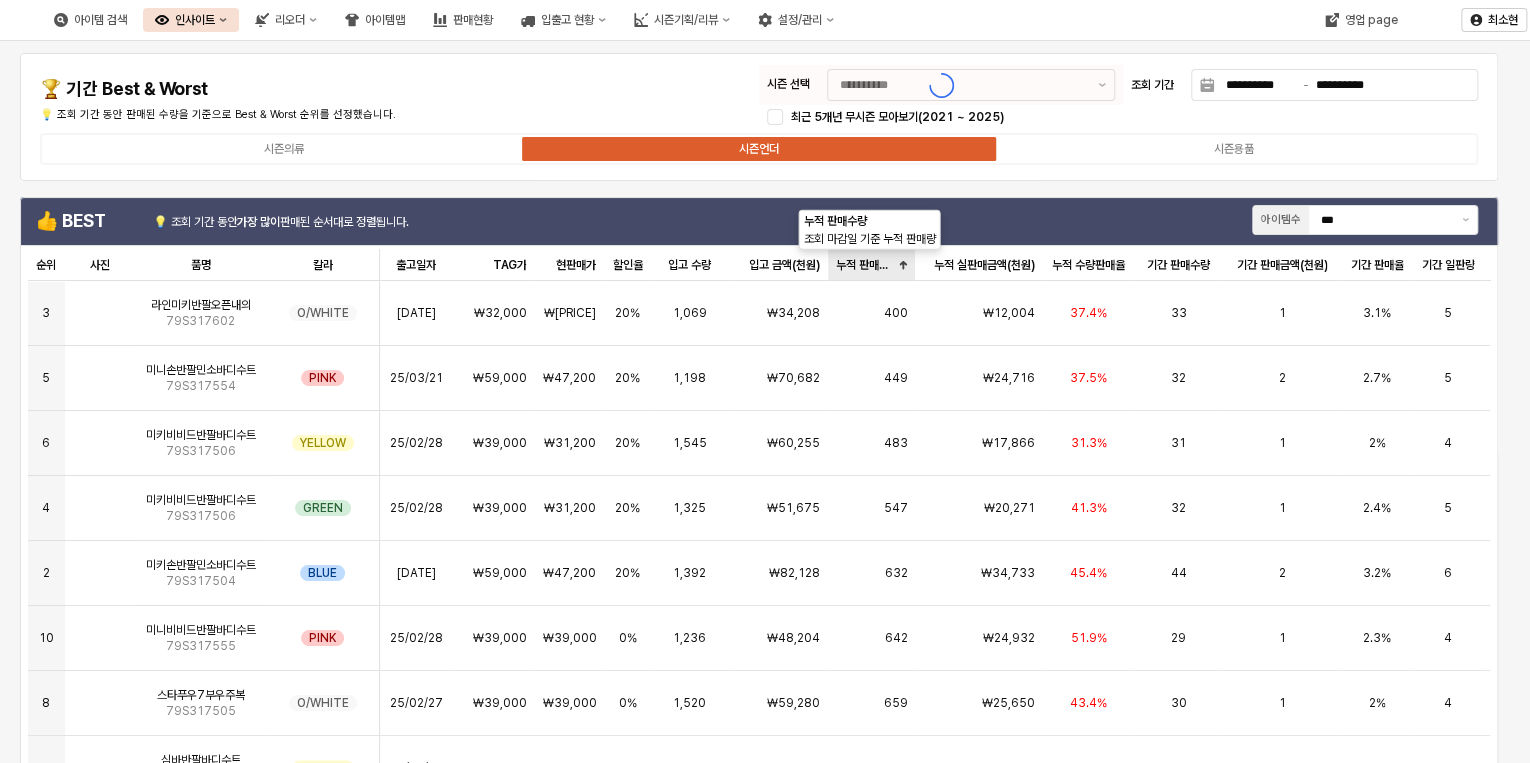 click on "누적 판매수량 누적 판매수량" at bounding box center [871, 265] 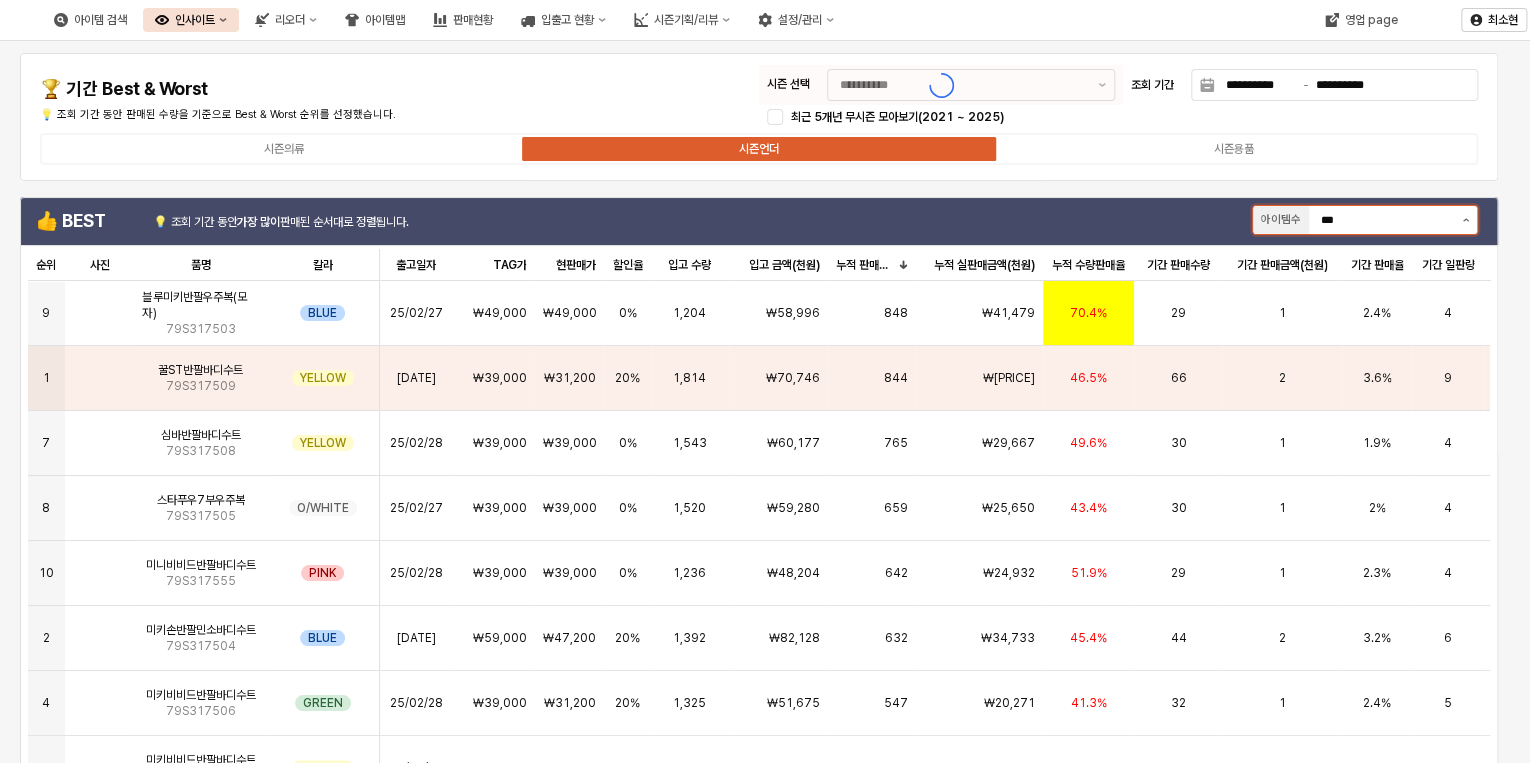 click 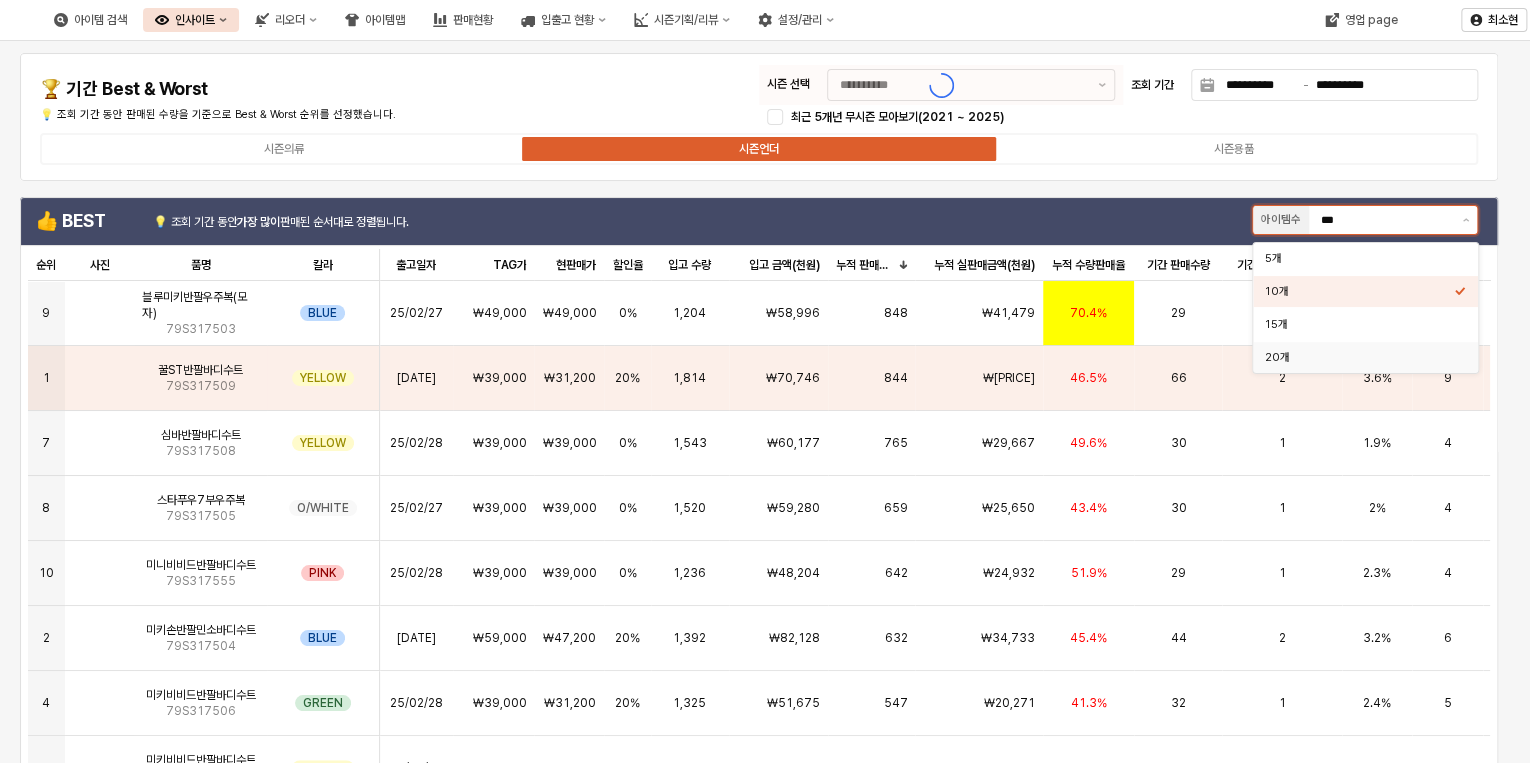 click on "20개" at bounding box center (1359, 357) 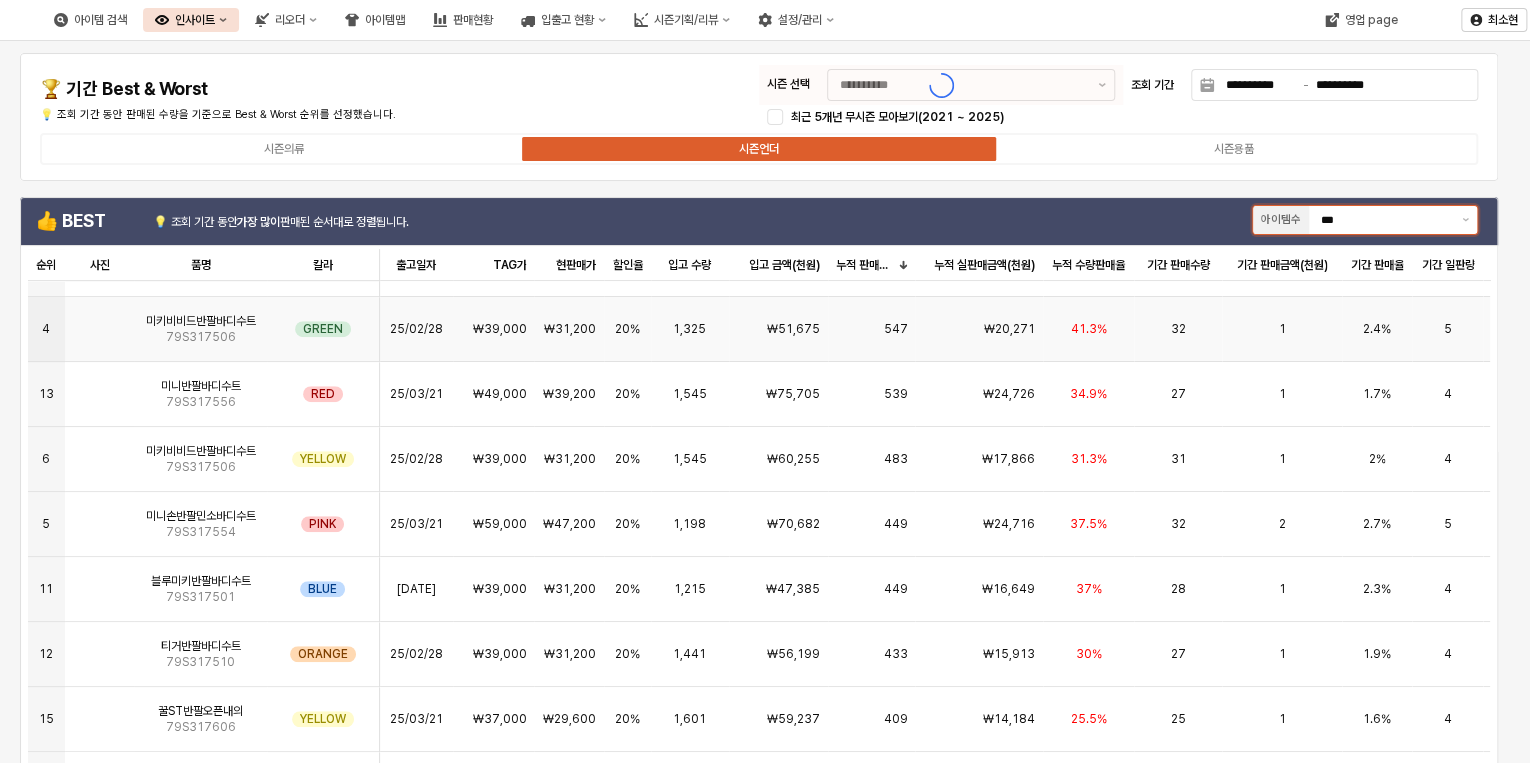 scroll, scrollTop: 580, scrollLeft: 0, axis: vertical 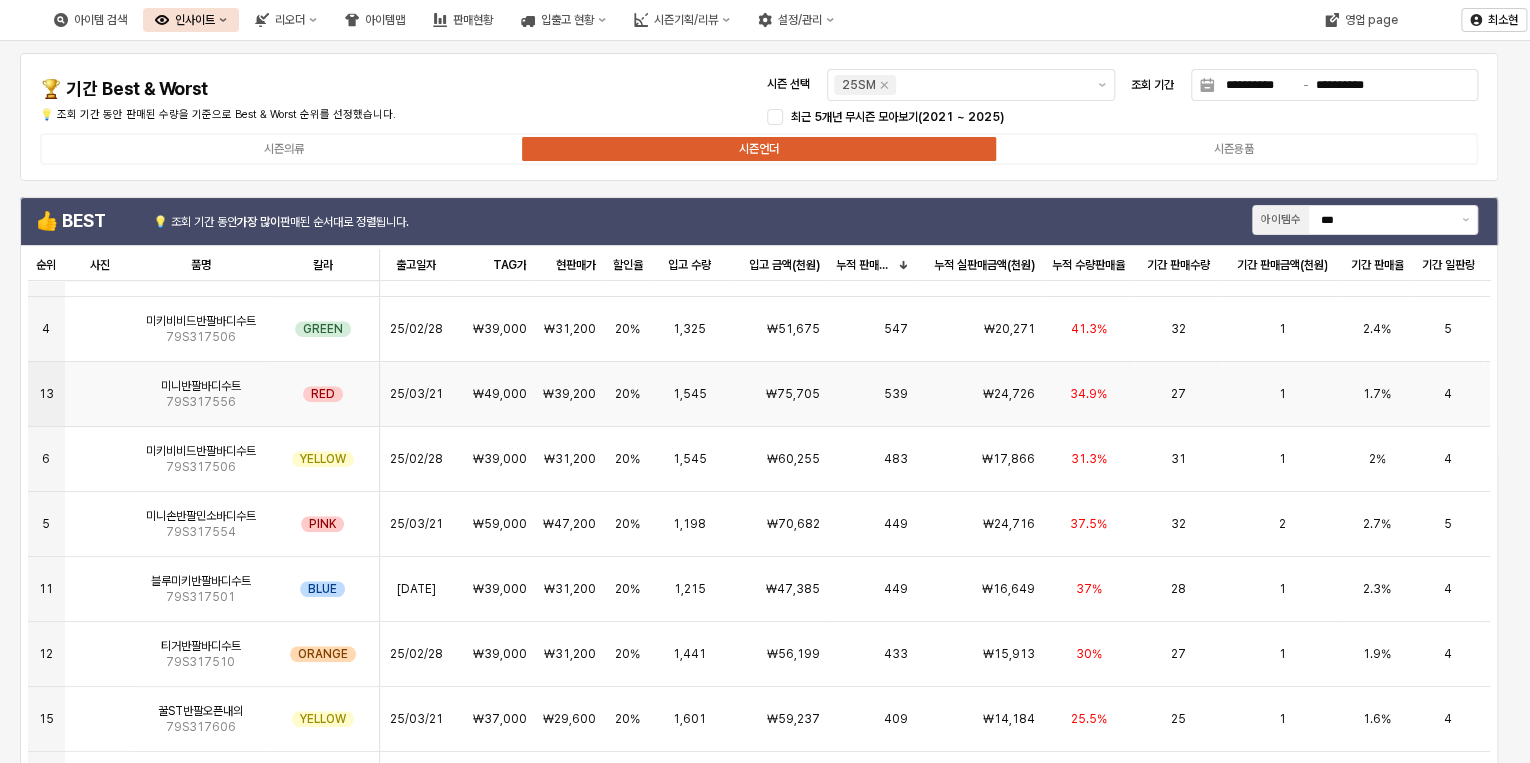 click at bounding box center (100, 386) 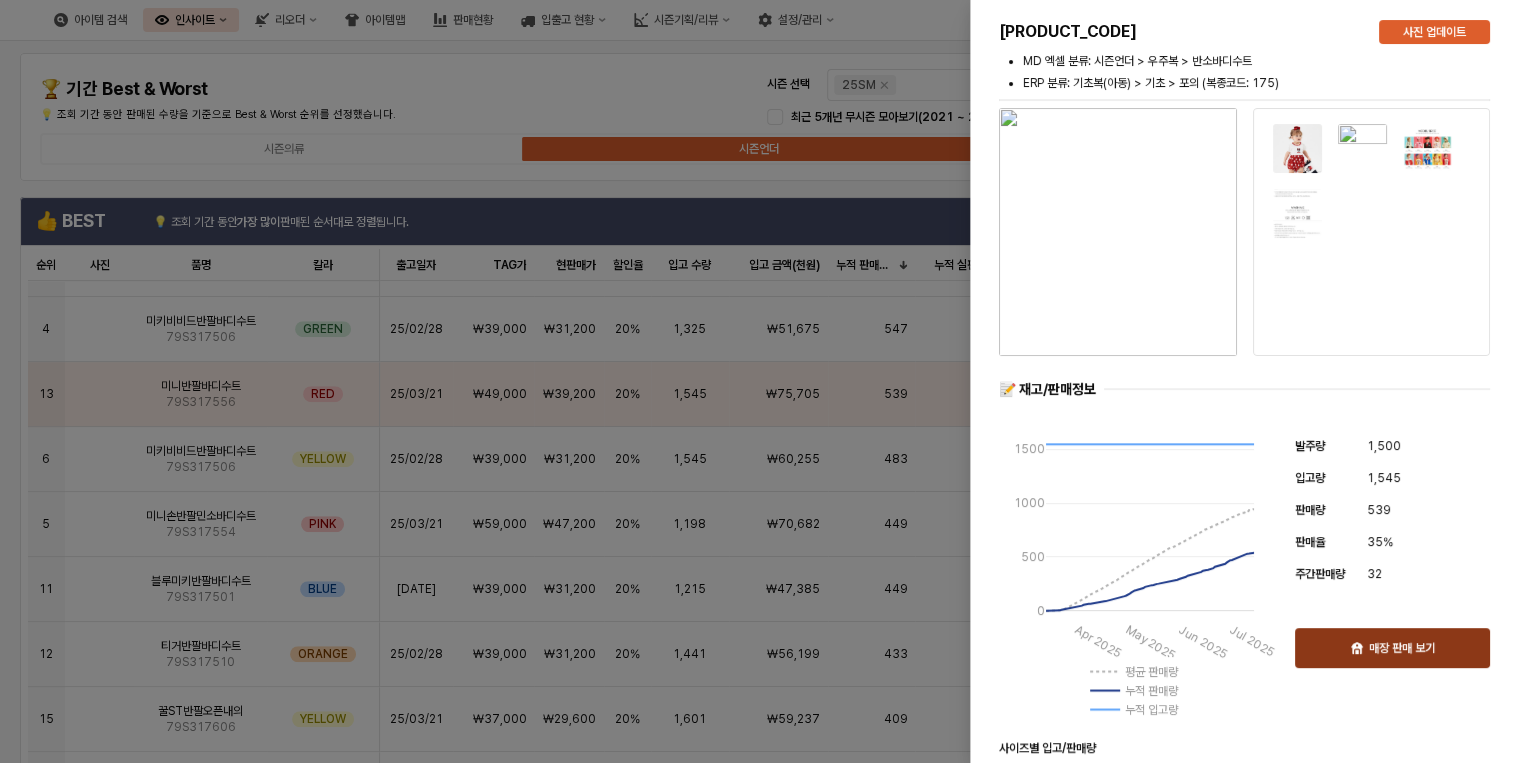 click on "매장 판매 보기" at bounding box center (1402, 648) 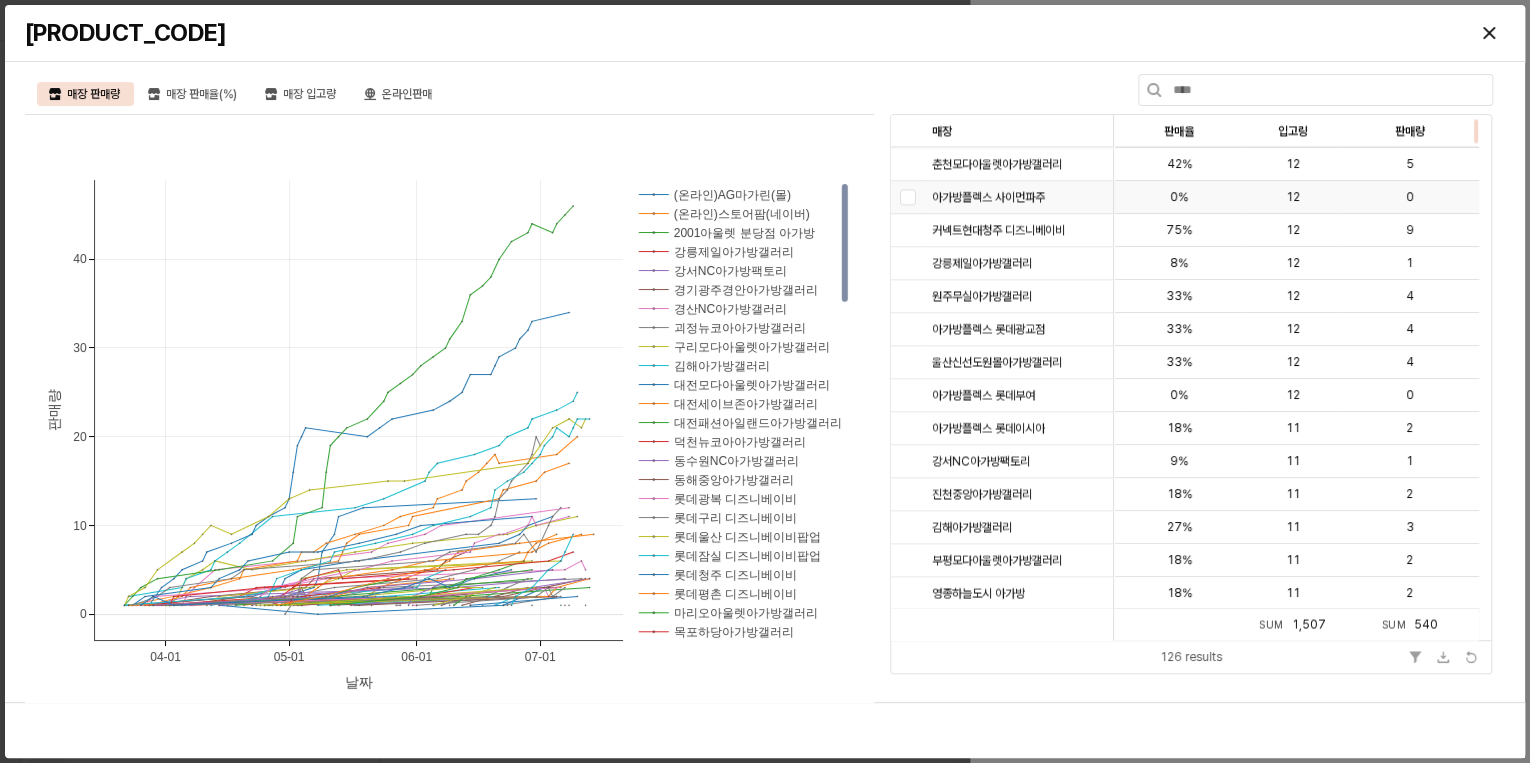 scroll, scrollTop: 1520, scrollLeft: 0, axis: vertical 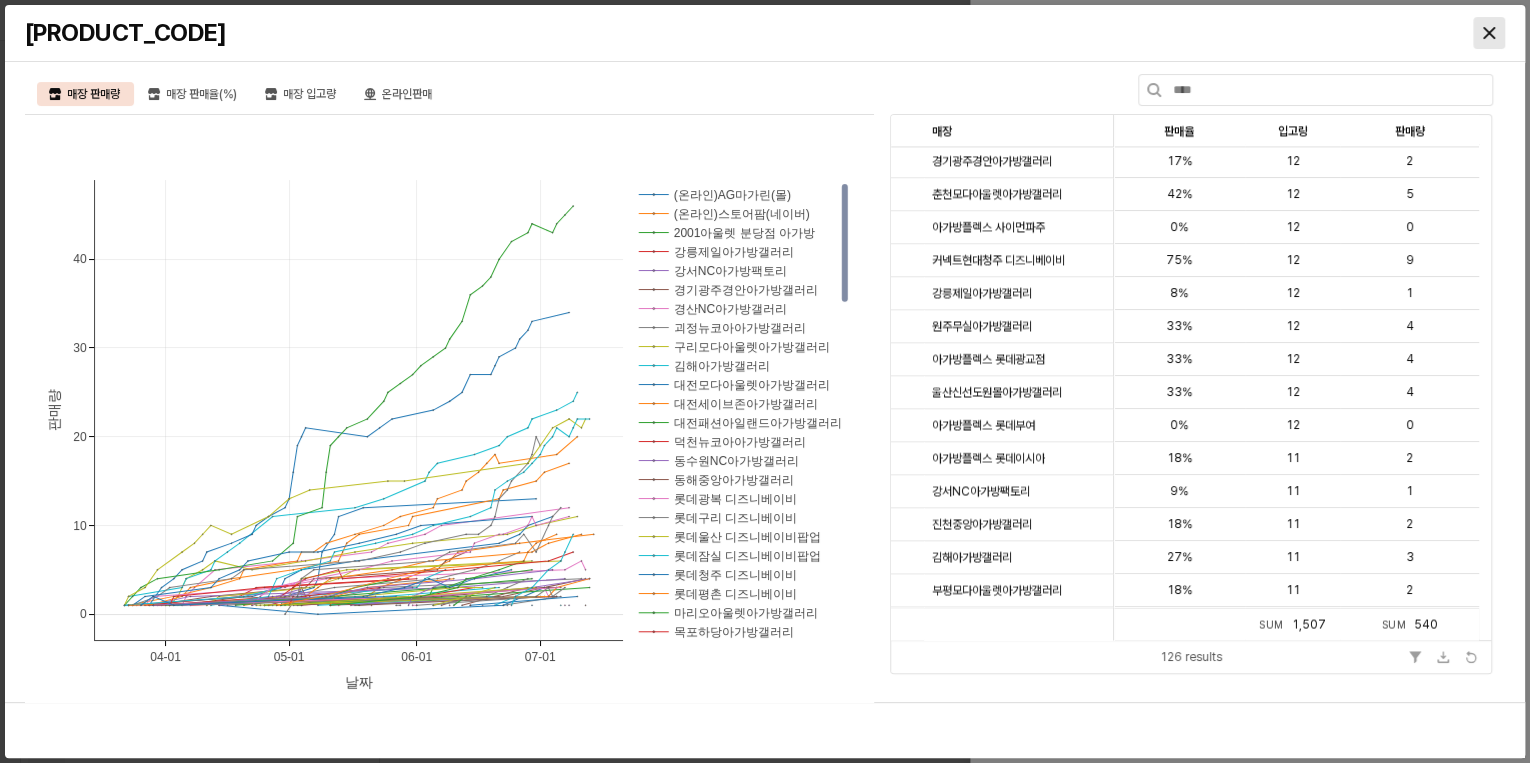 click at bounding box center [1489, 33] 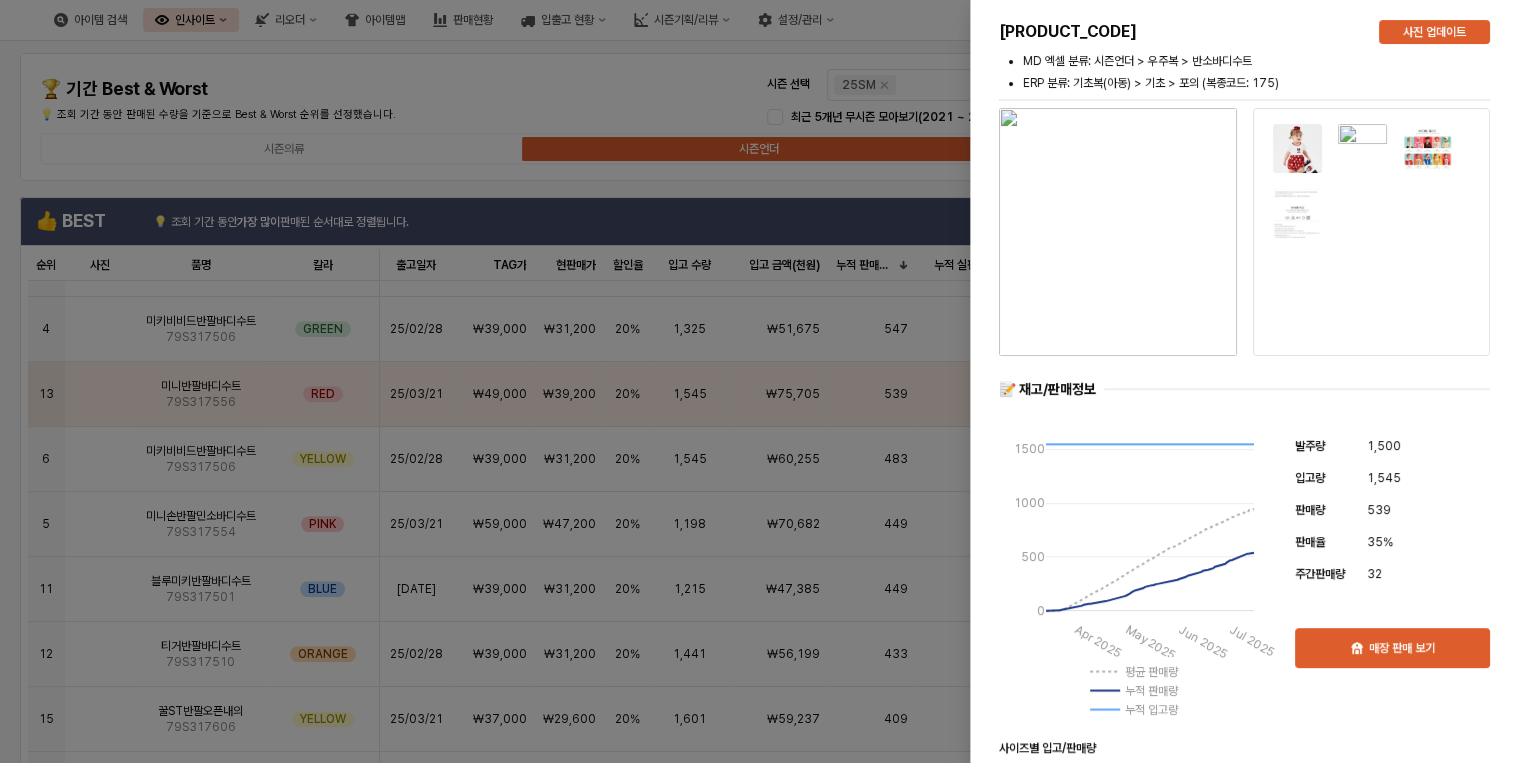 click at bounding box center [765, 381] 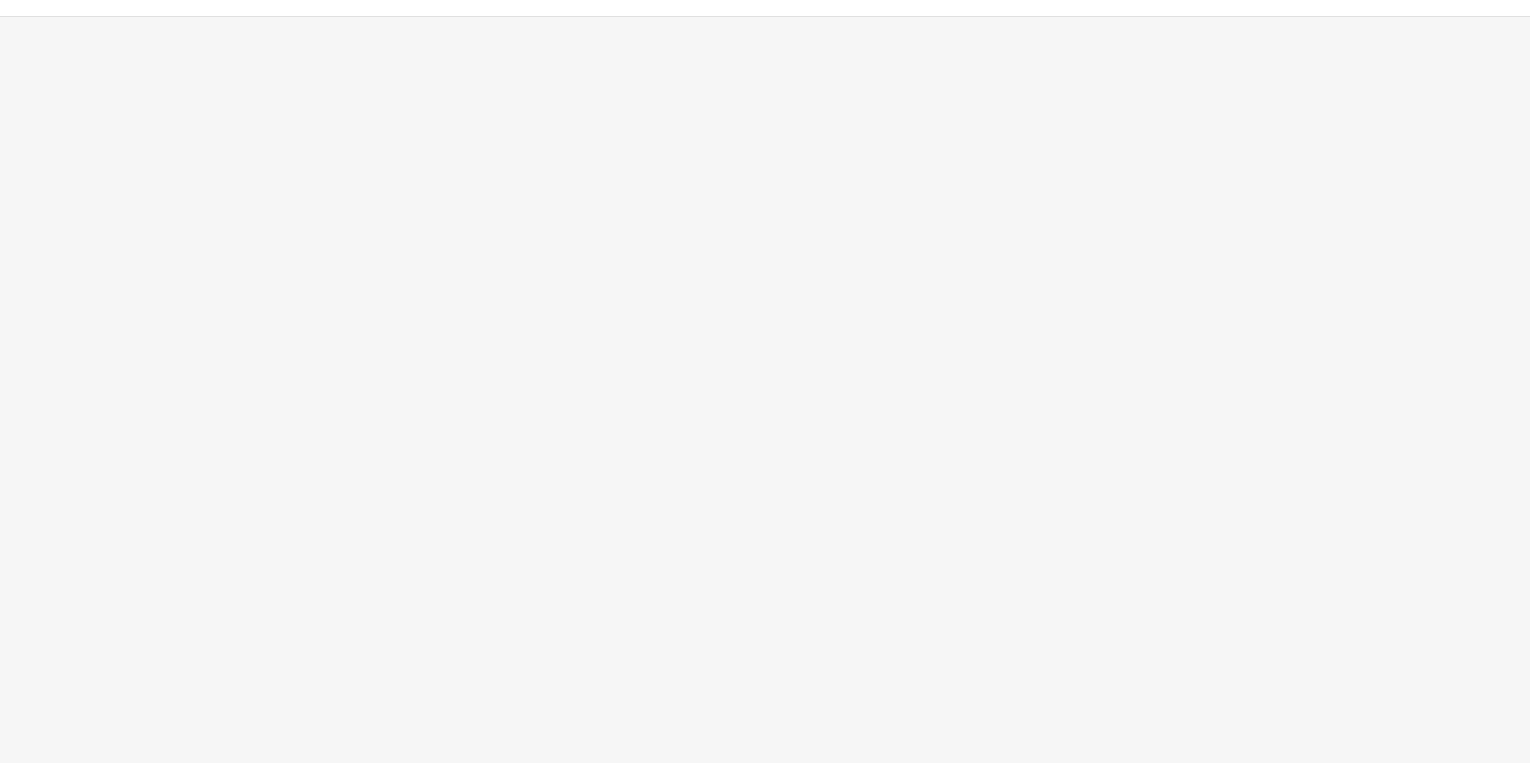 scroll, scrollTop: 0, scrollLeft: 0, axis: both 